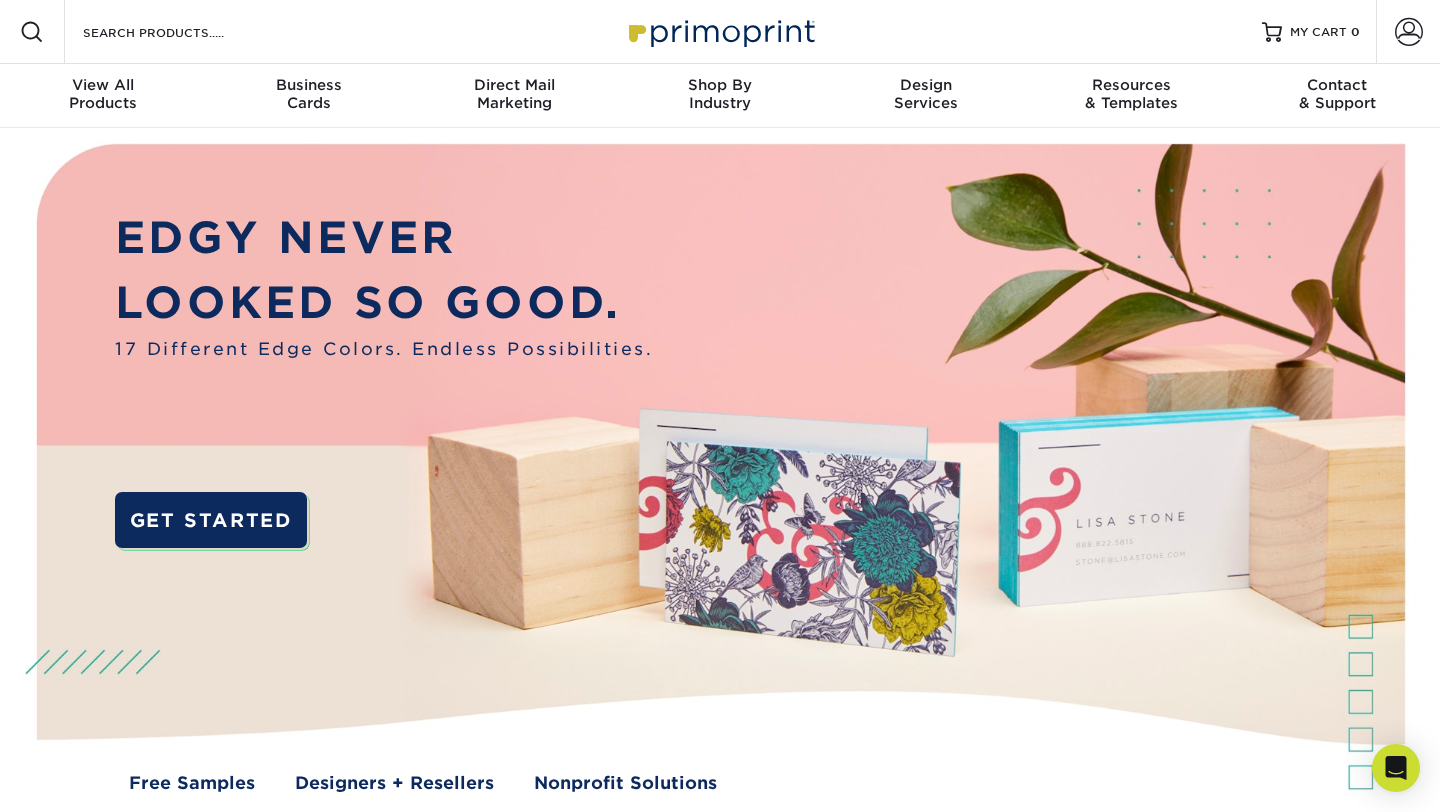 scroll, scrollTop: 0, scrollLeft: 0, axis: both 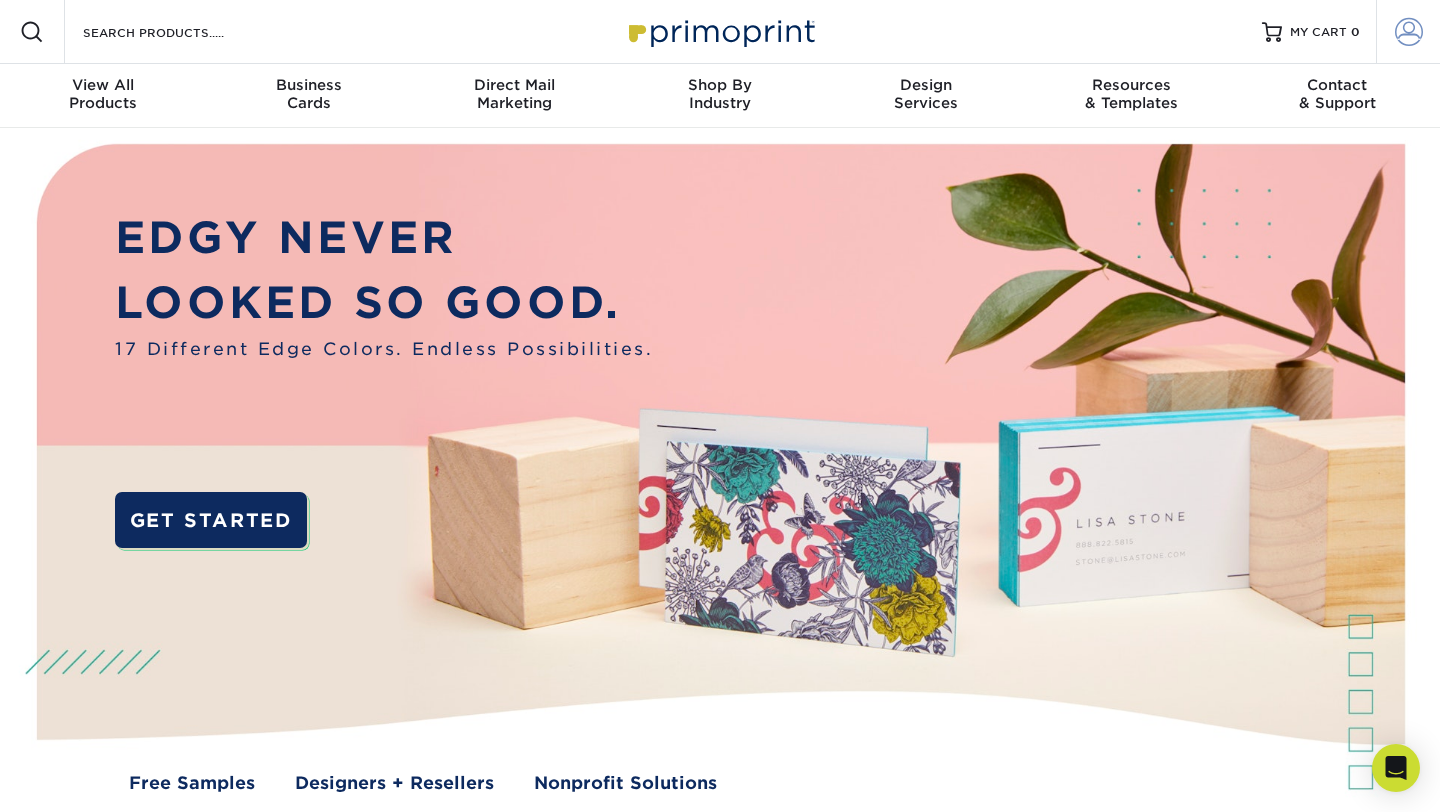 click on "Account" at bounding box center (1408, 32) 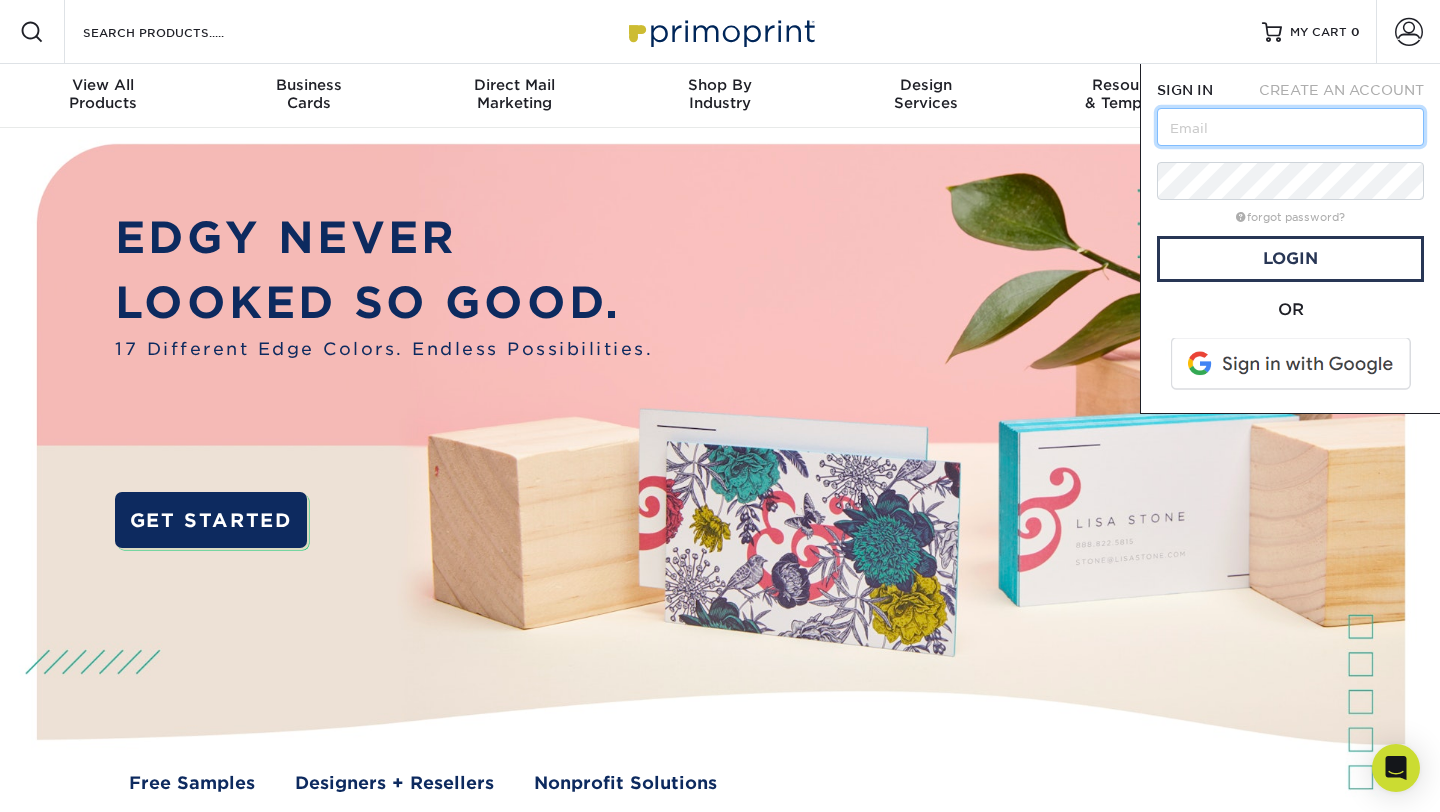 click at bounding box center [1290, 127] 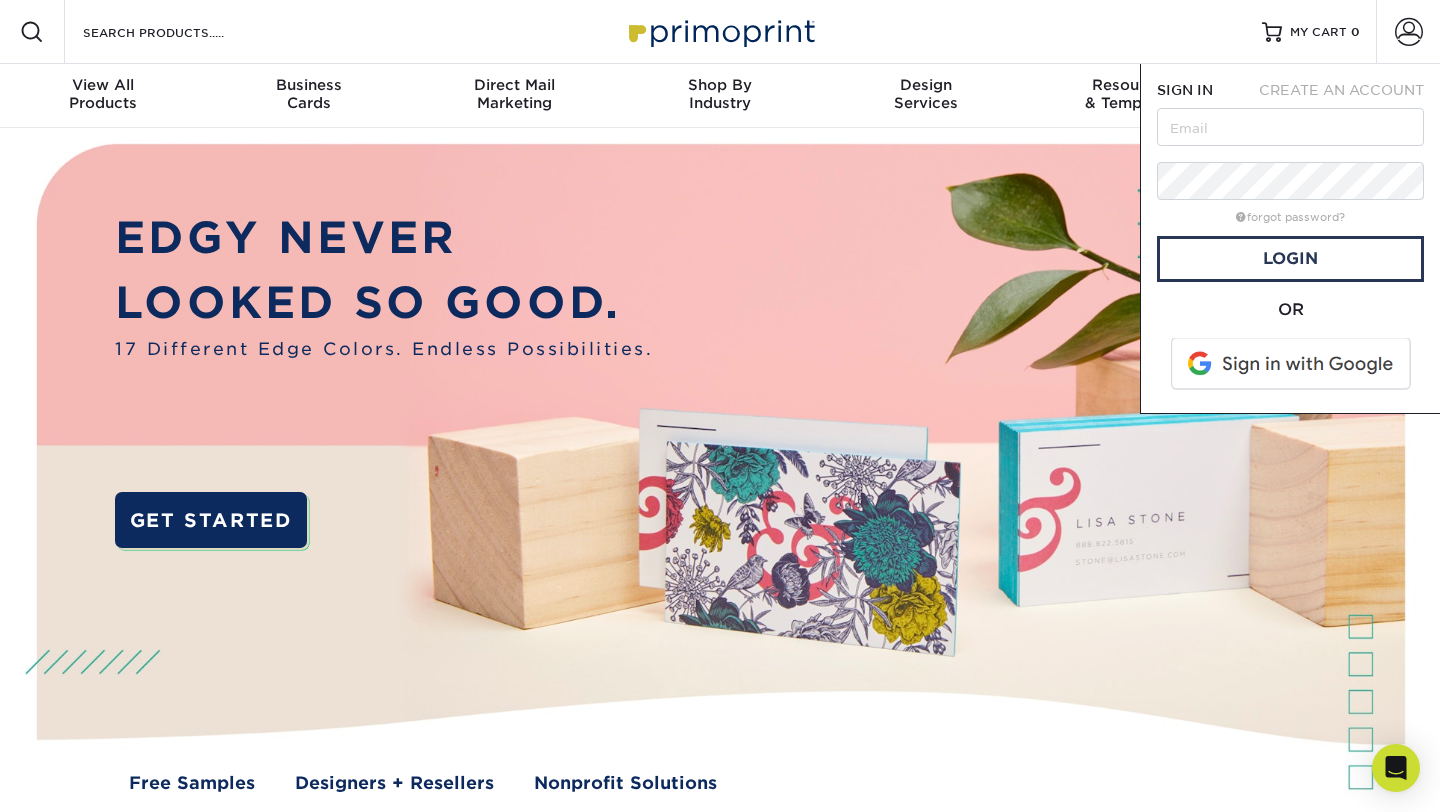 type on "drsethbarr@gmail.com" 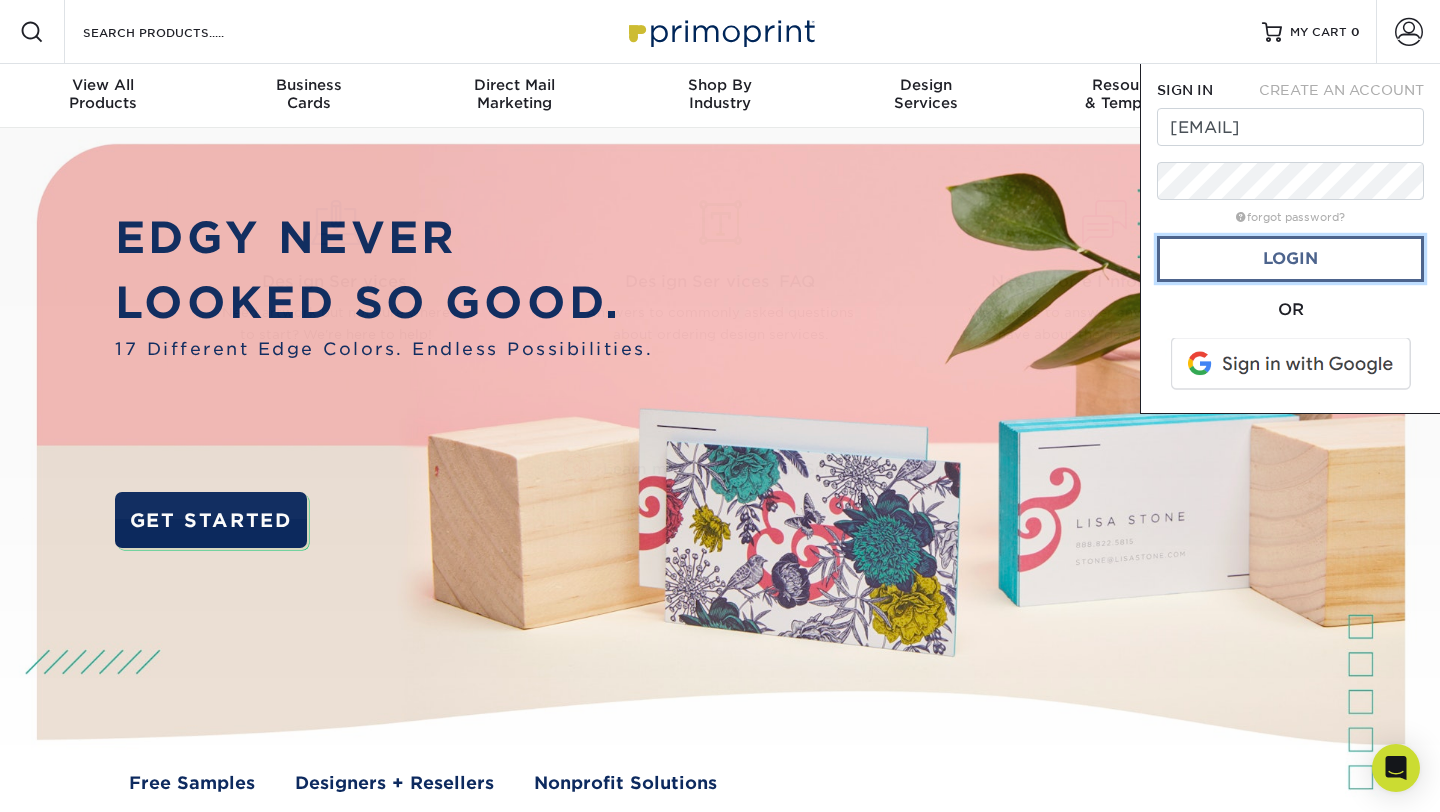 click on "Login" at bounding box center [1290, 259] 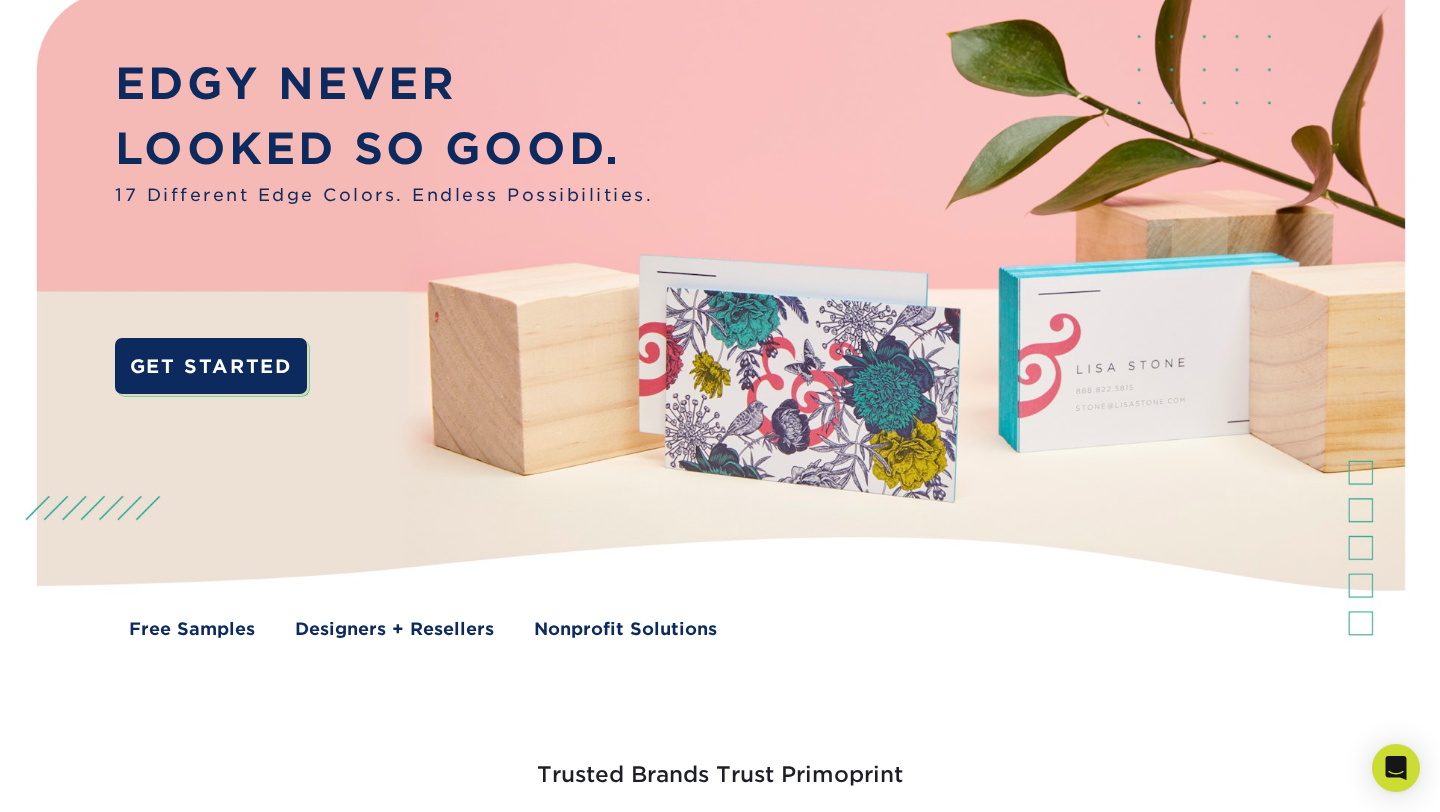 scroll, scrollTop: 0, scrollLeft: 0, axis: both 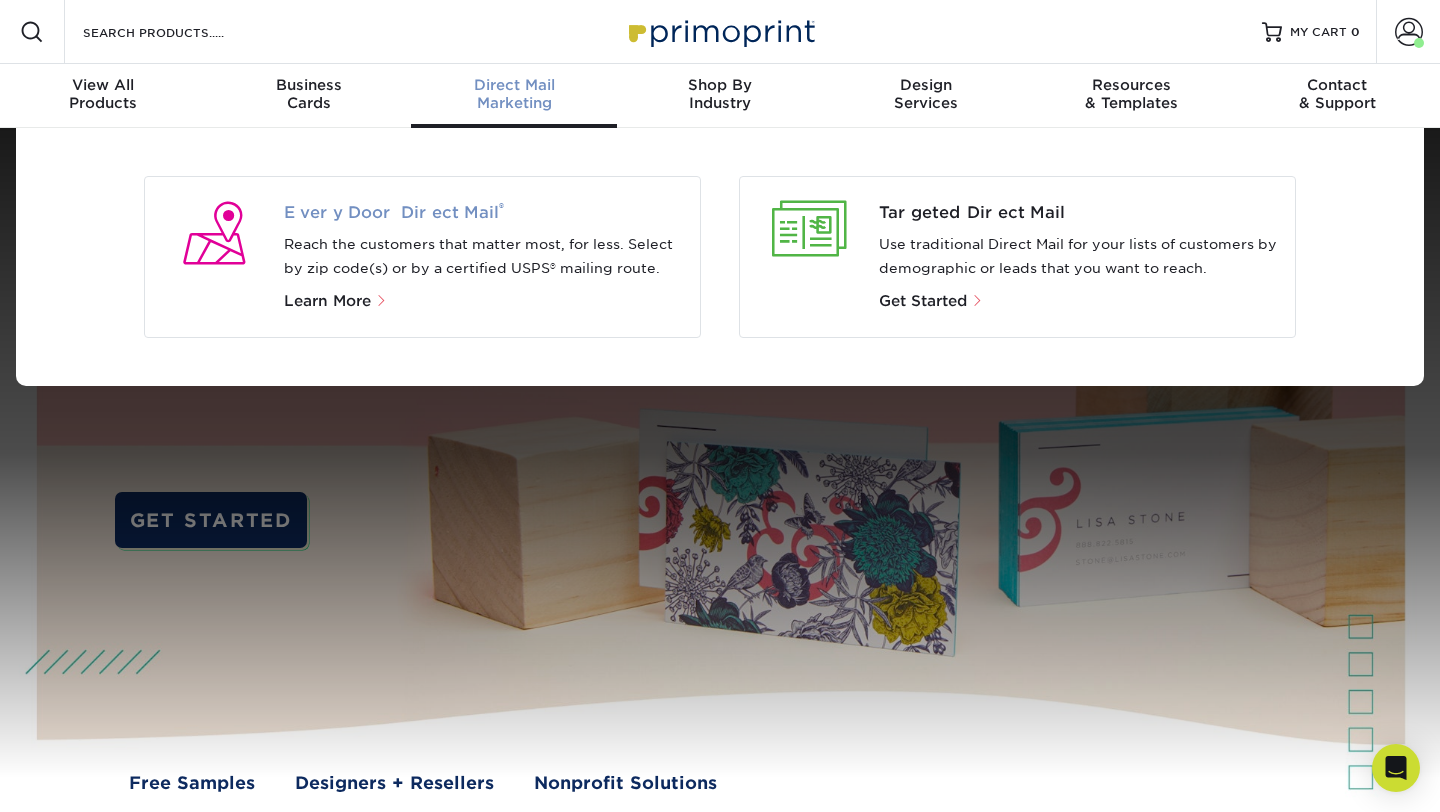 click on "Every Door Direct Mail ®" at bounding box center [484, 213] 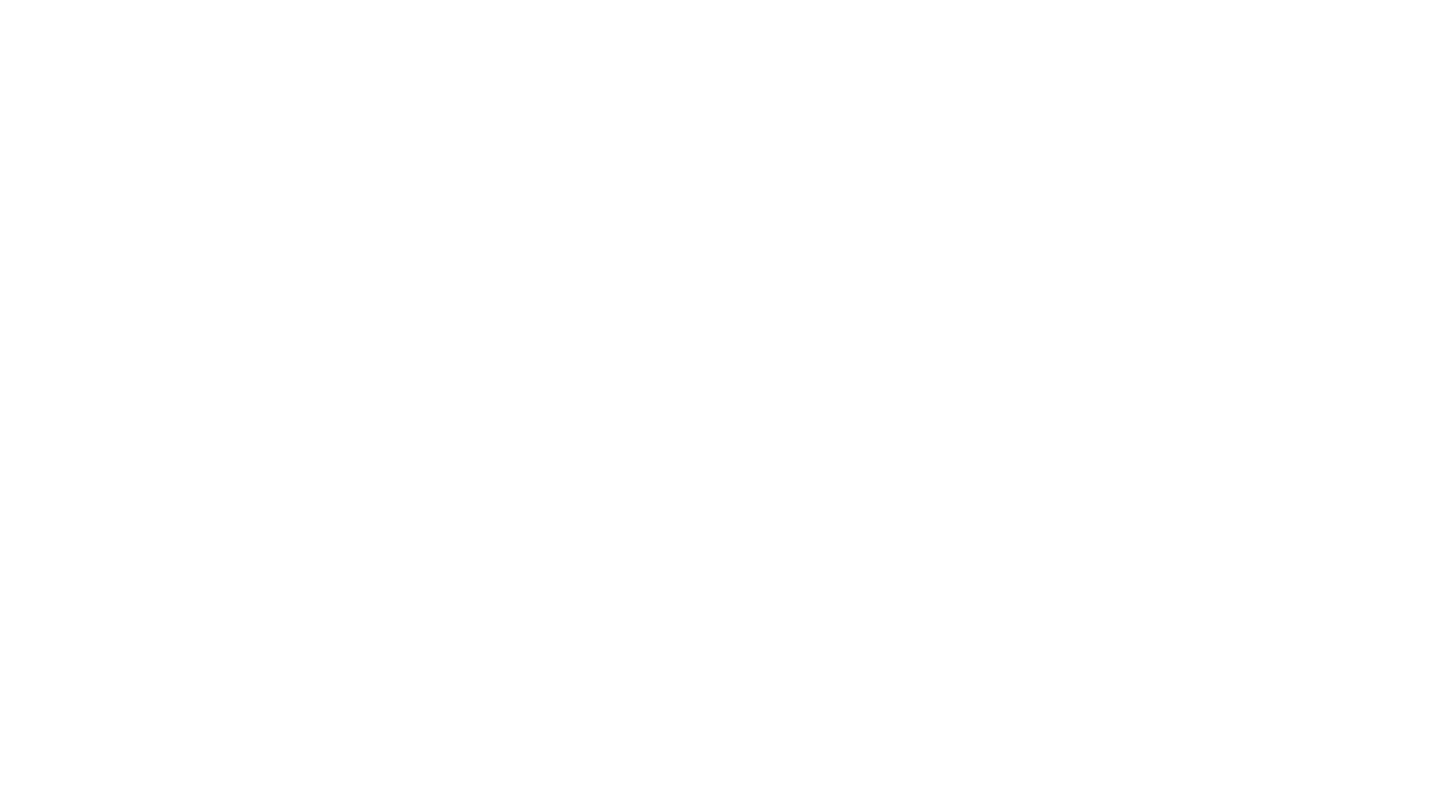 scroll, scrollTop: 0, scrollLeft: 0, axis: both 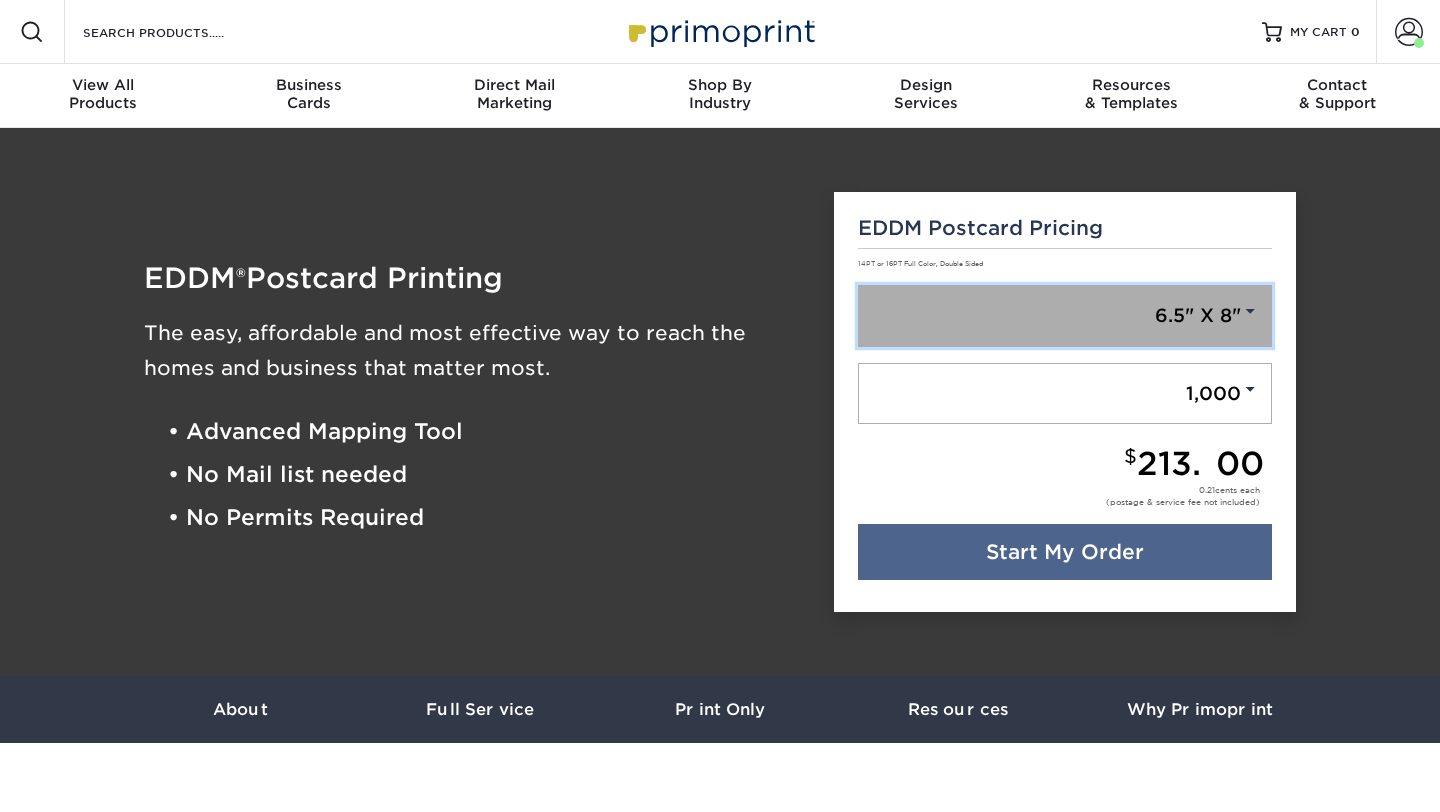 click on "6.5" X 8"" at bounding box center [1065, 316] 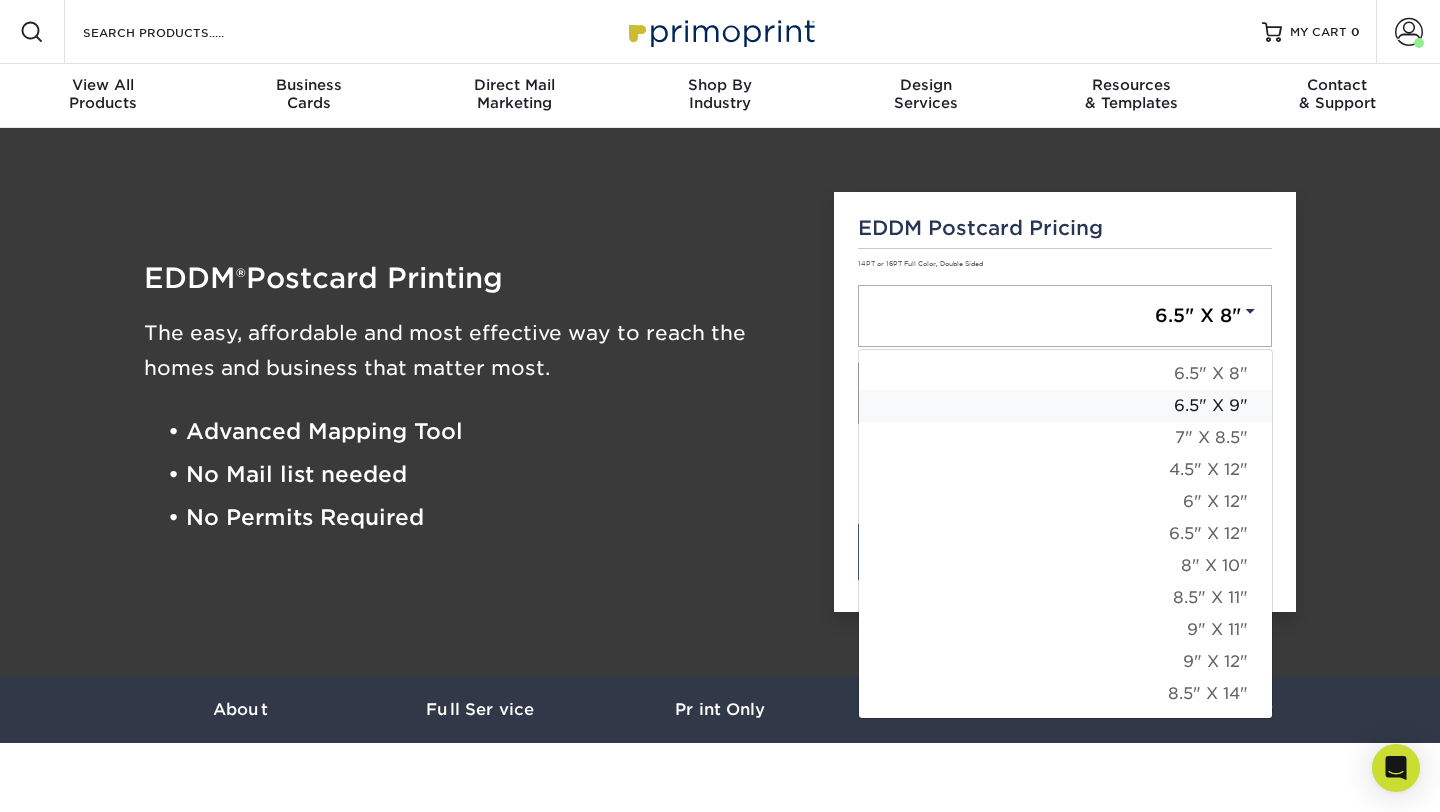 click on "6.5" X 9"" at bounding box center [1065, 406] 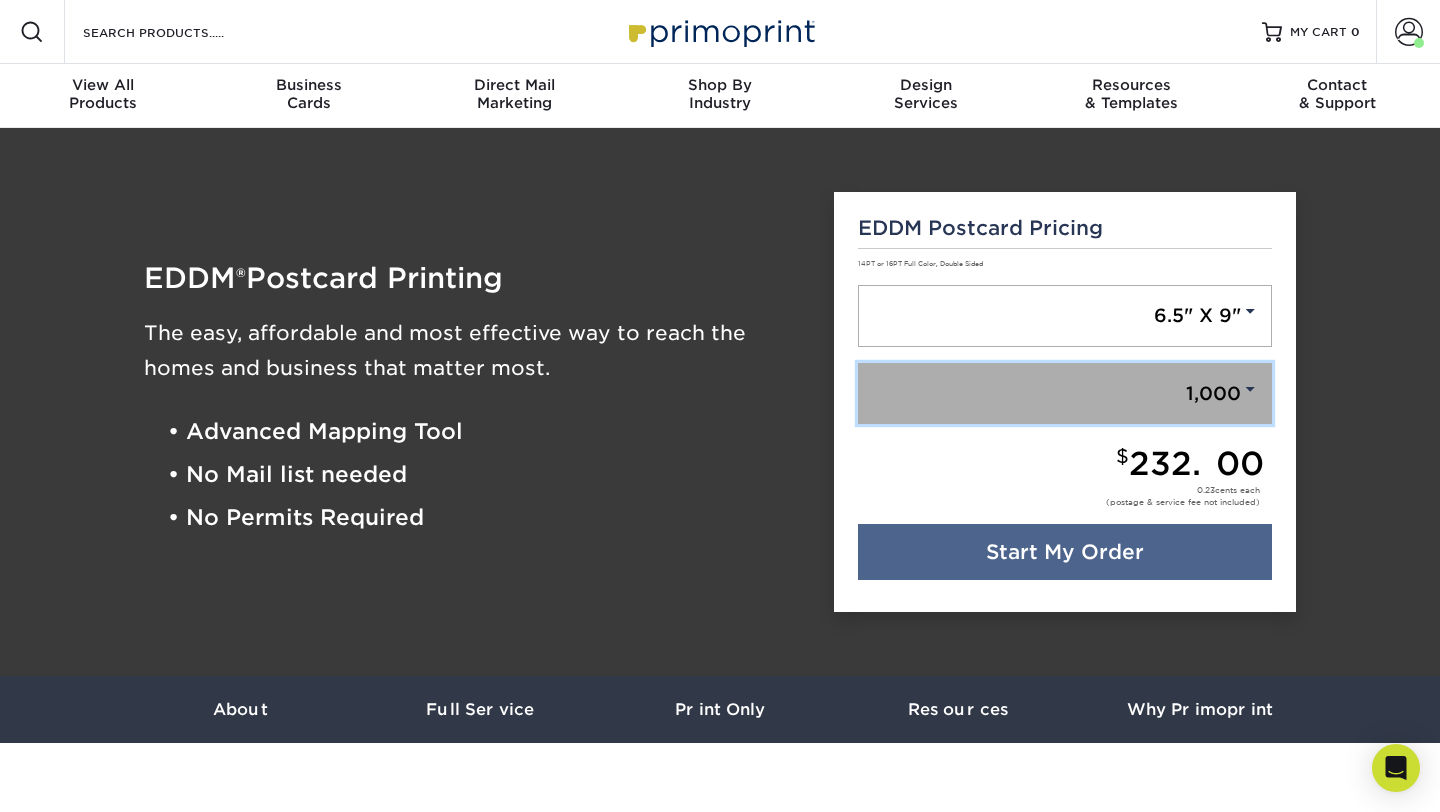 click on "1,000" at bounding box center (1065, 394) 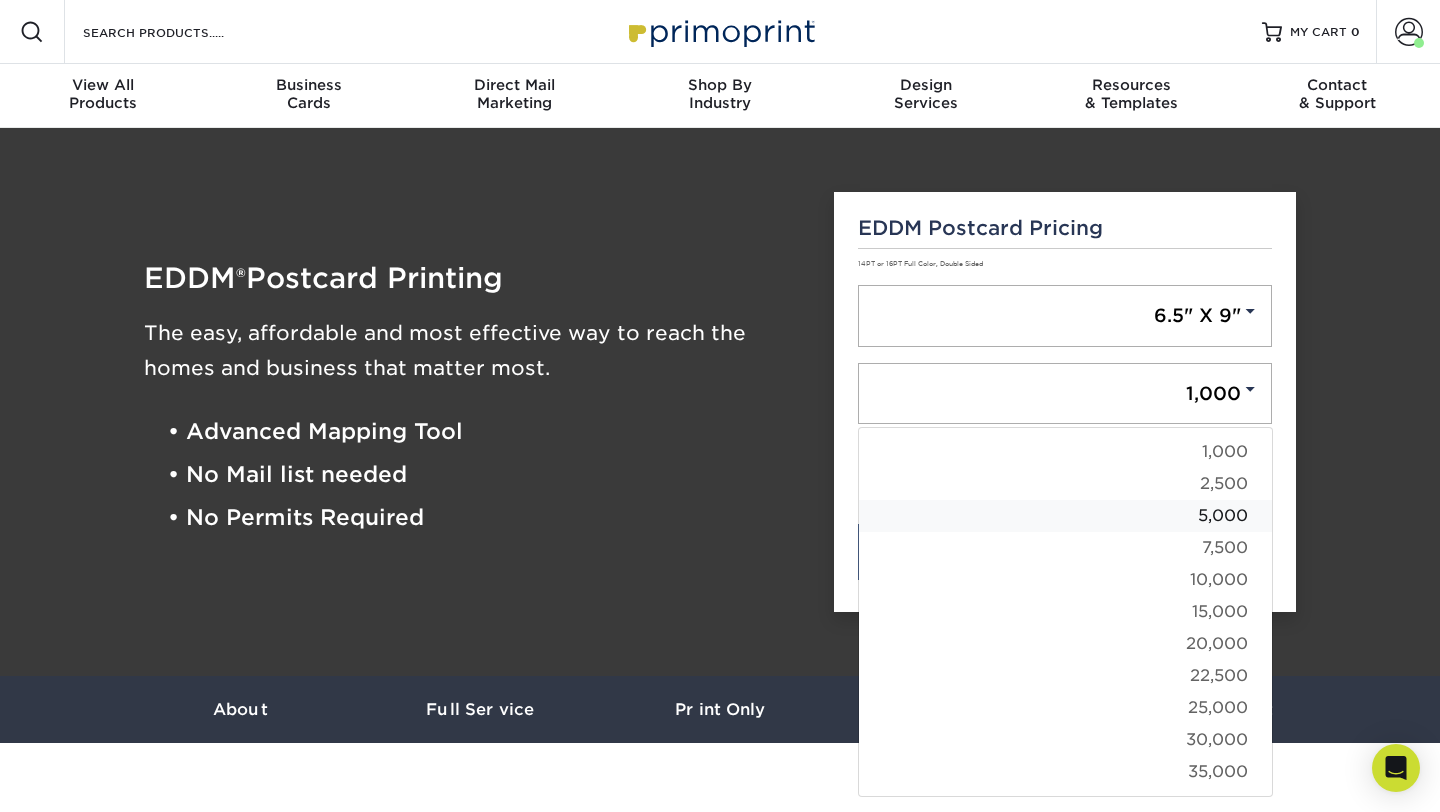 click on "5,000" at bounding box center (1065, 516) 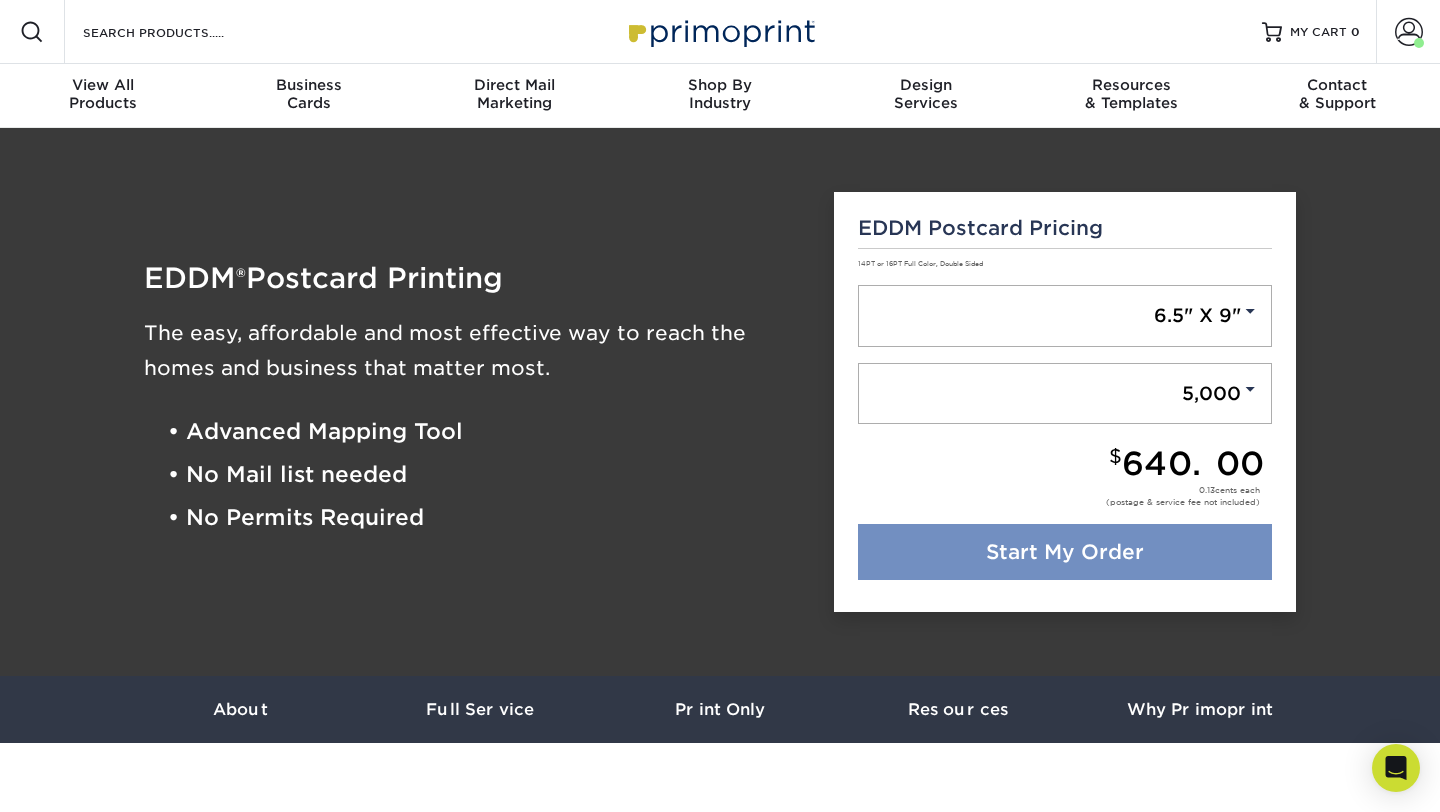 click on "Start My Order" at bounding box center [1065, 552] 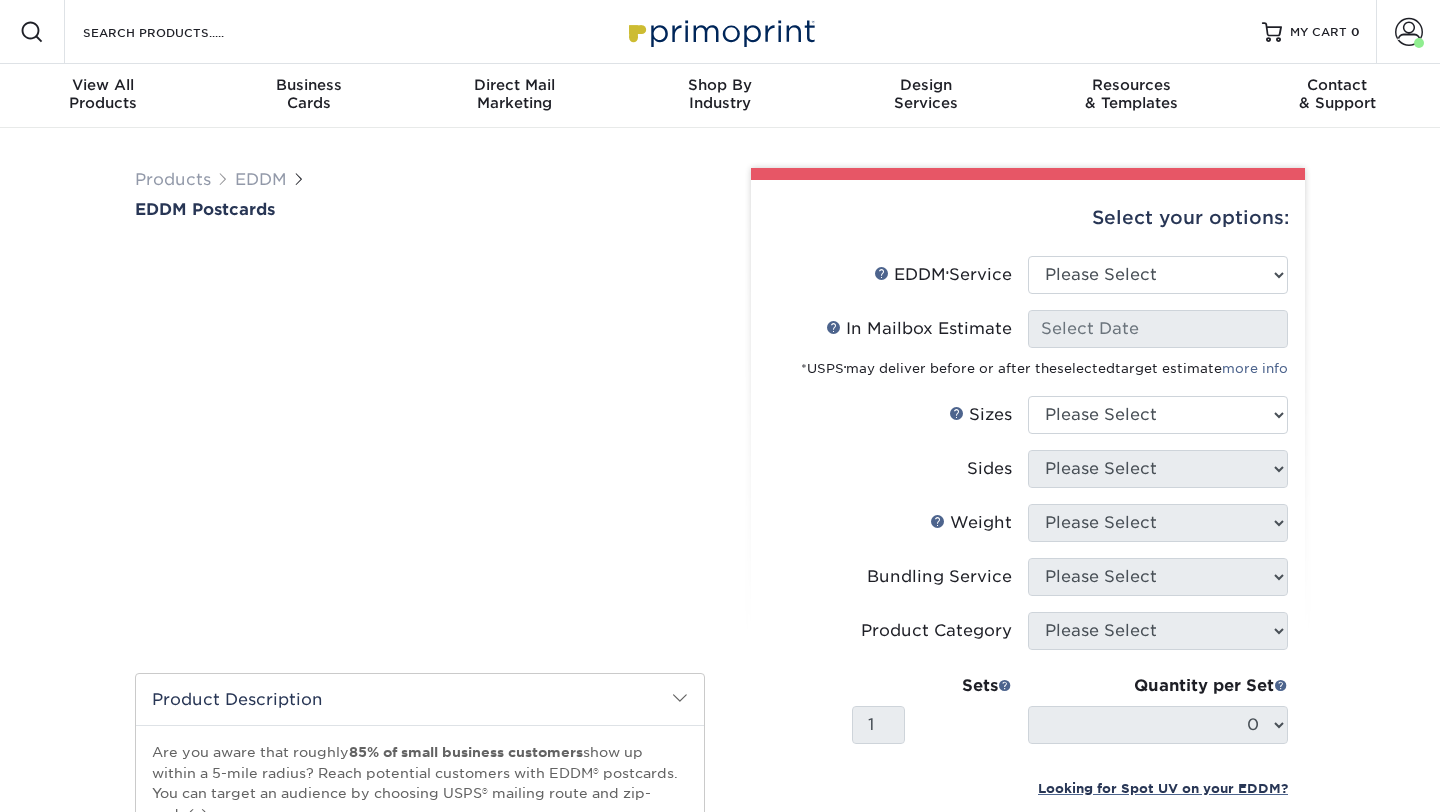 scroll, scrollTop: 0, scrollLeft: 0, axis: both 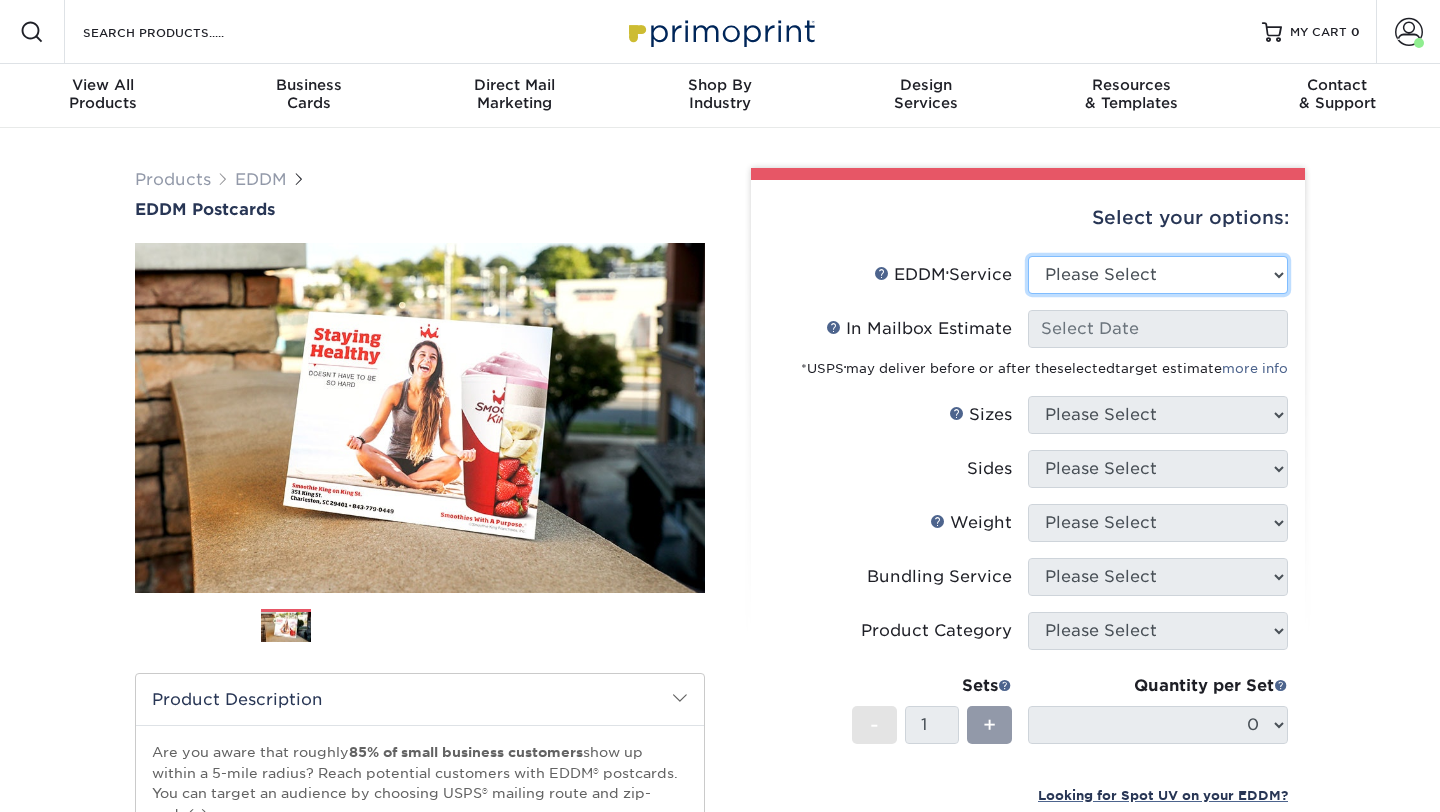 click on "Please Select
Full Service
Print Only" at bounding box center [1158, 275] 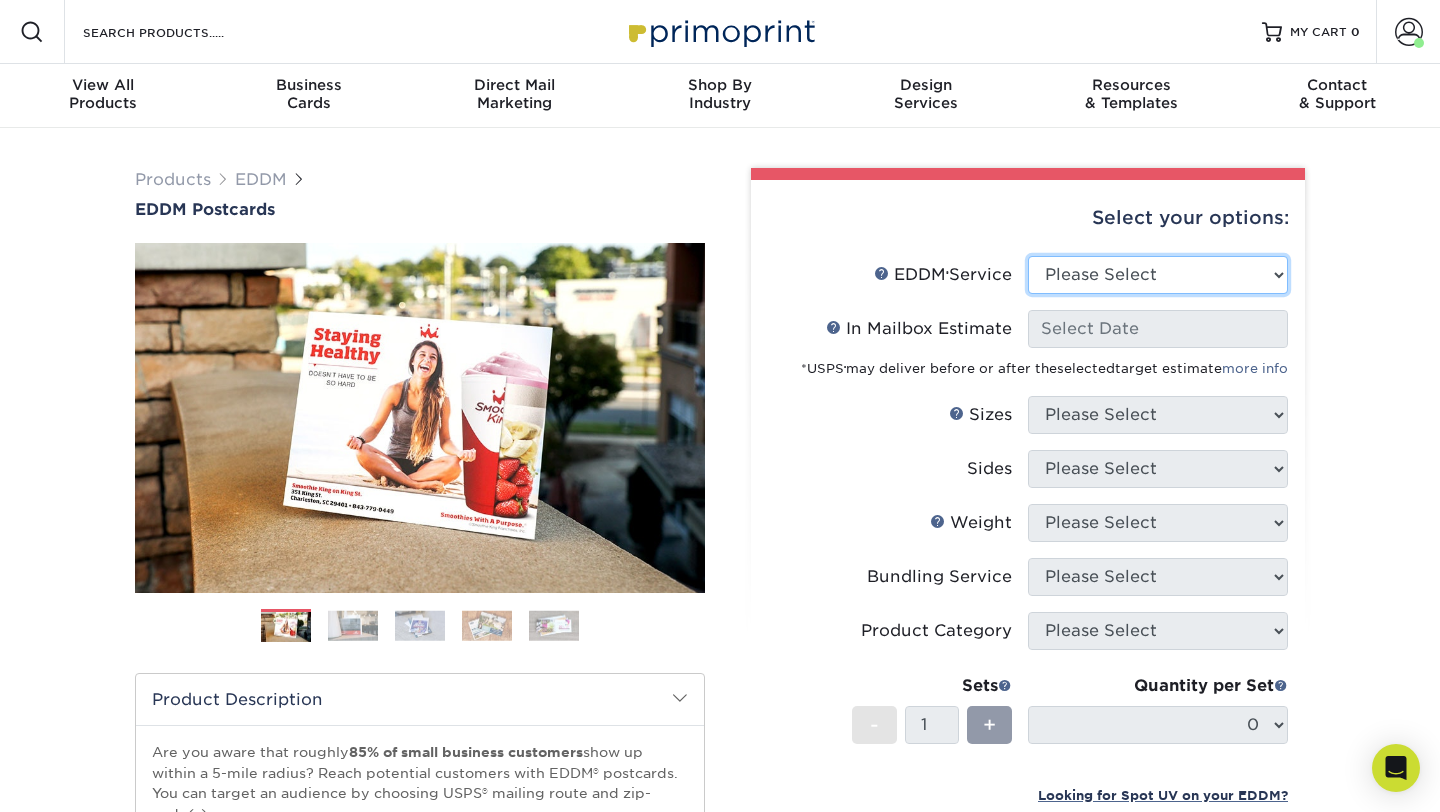select on "full_service" 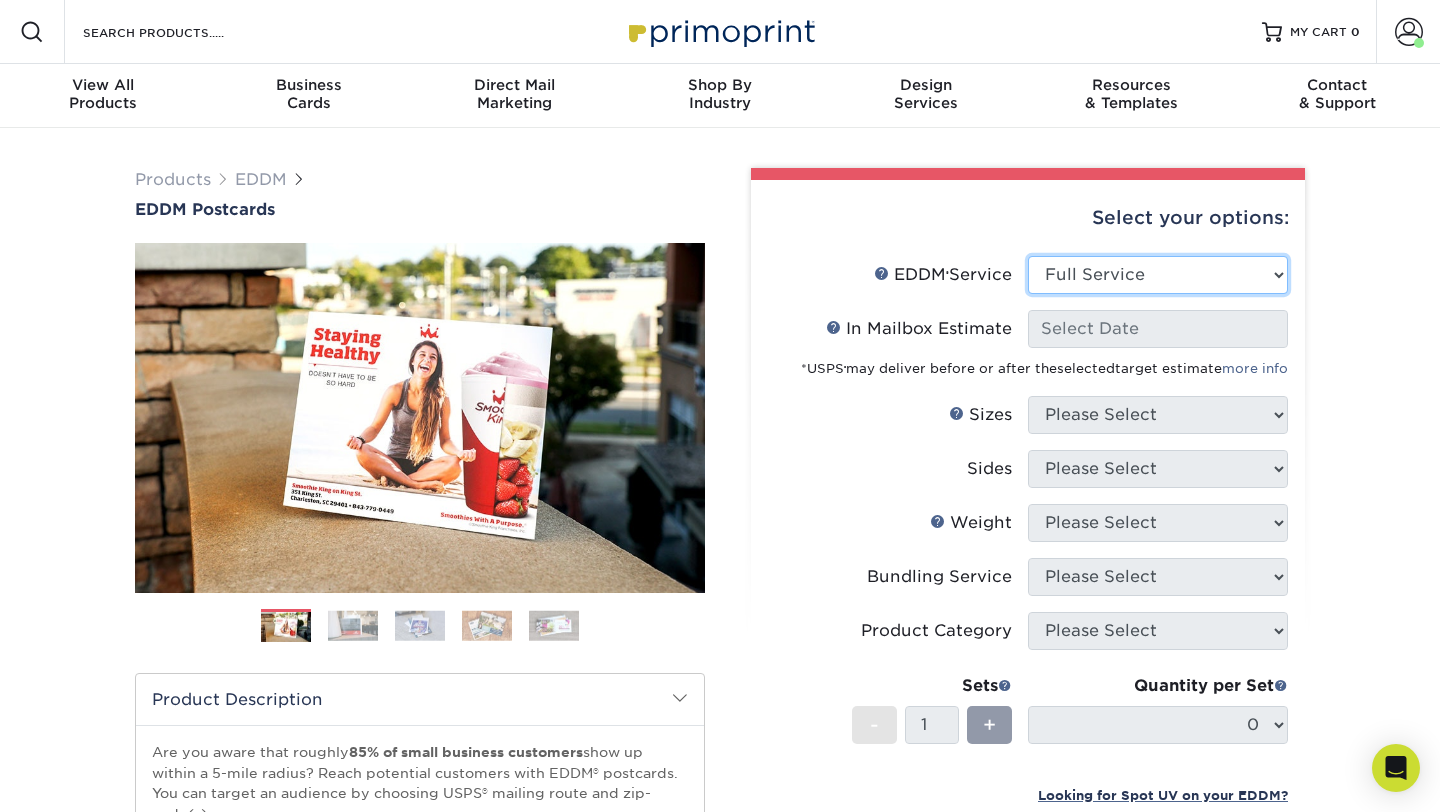 select on "-1" 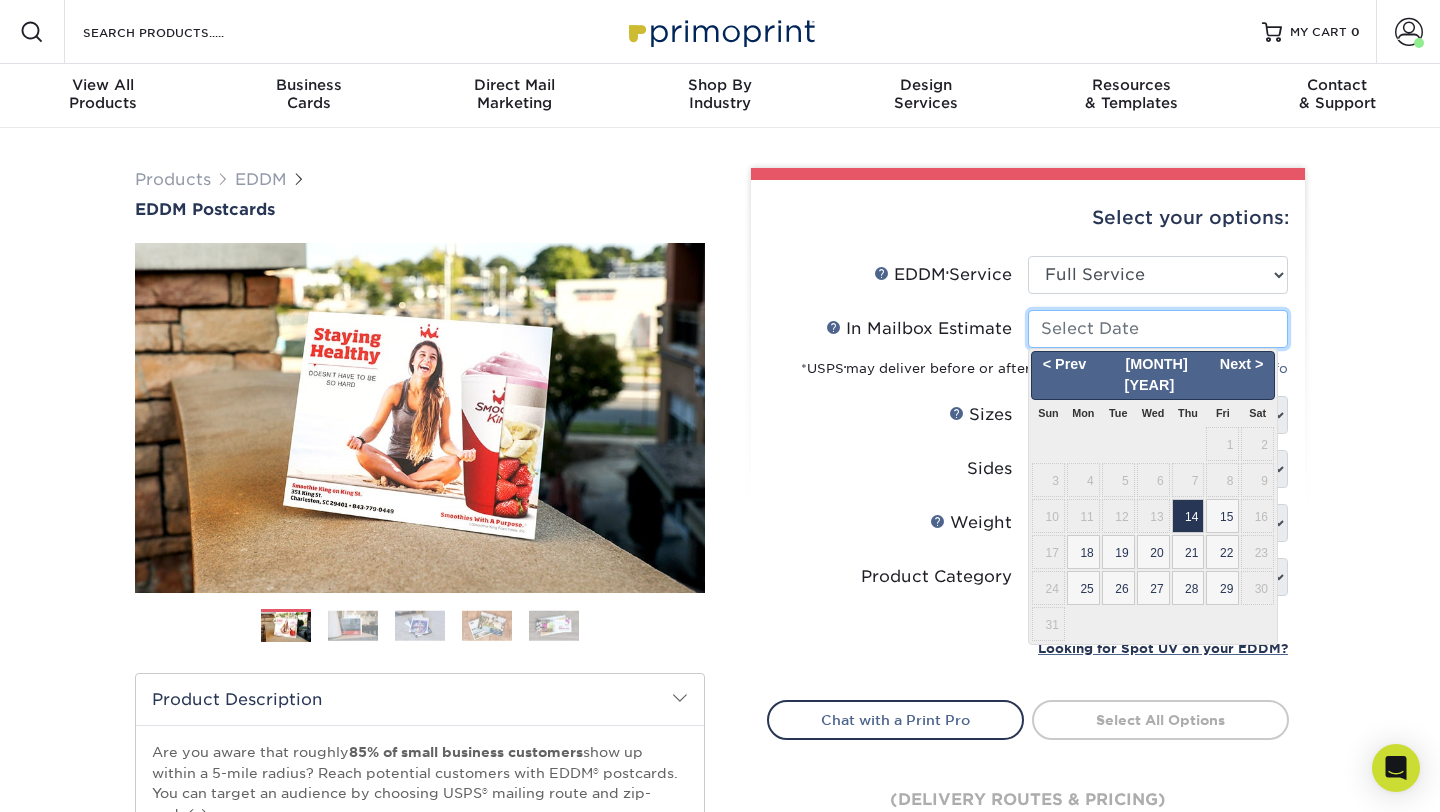 click on "In Mailbox Estimate Help In Mailbox Estimate" at bounding box center [1158, 329] 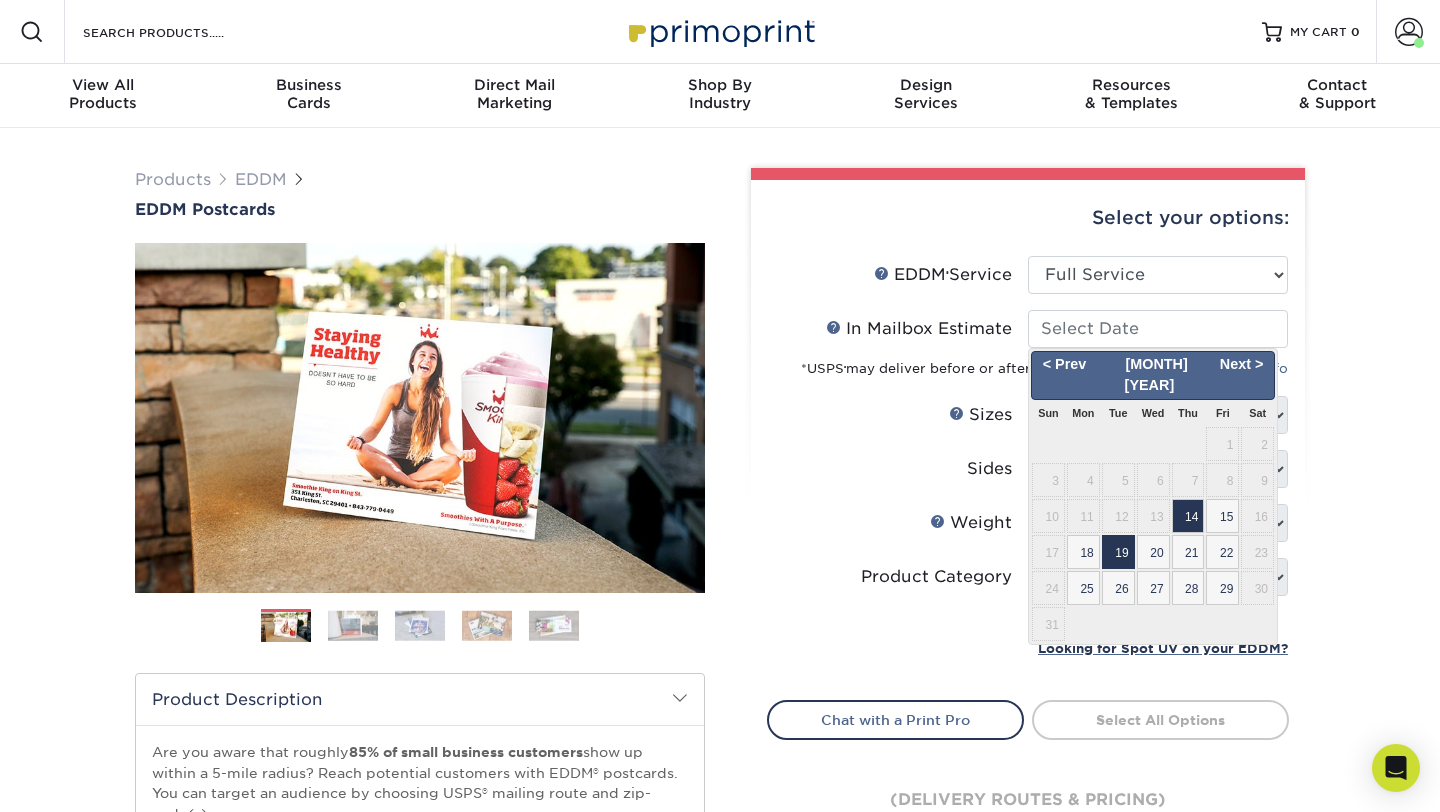 click on "19" at bounding box center (1118, 552) 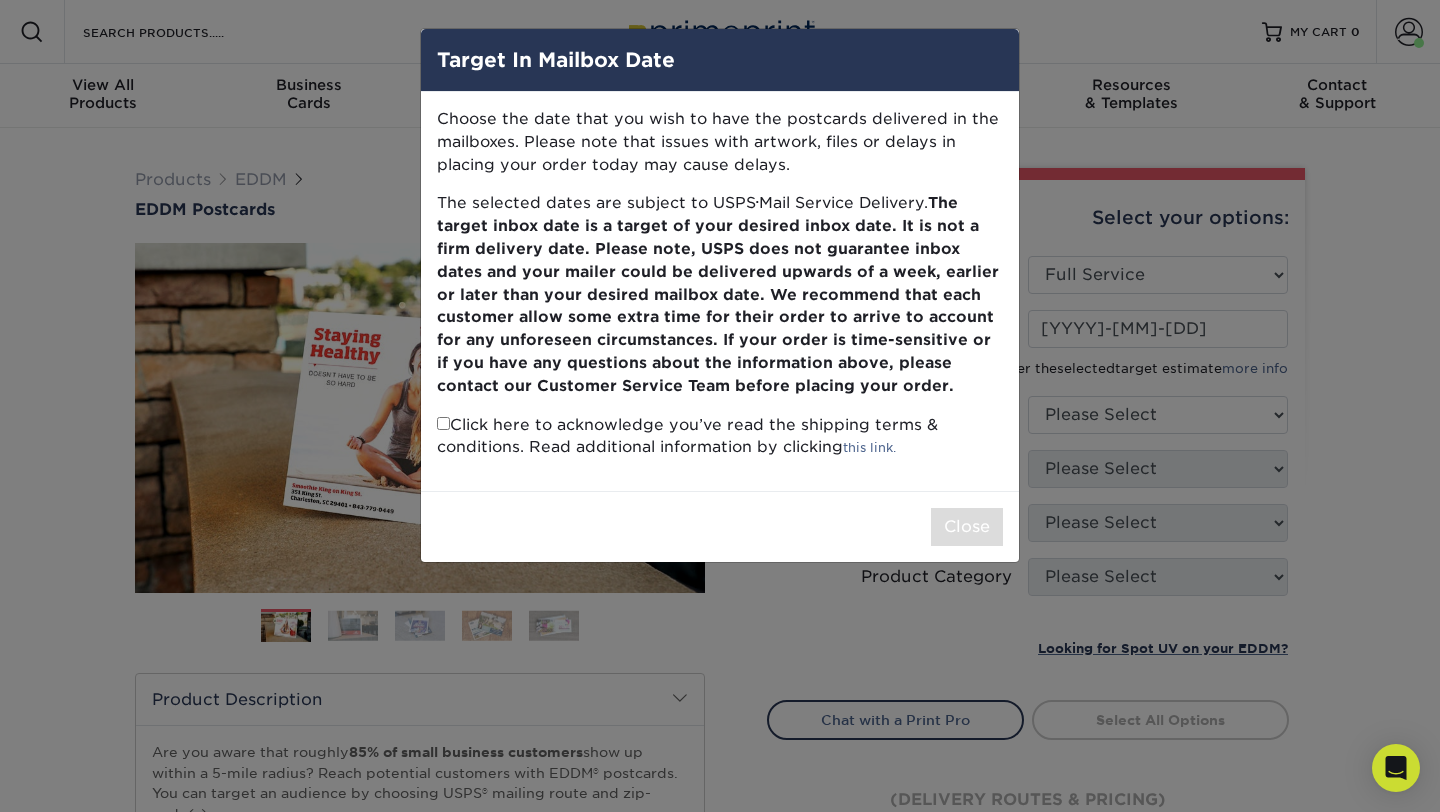 click at bounding box center [443, 423] 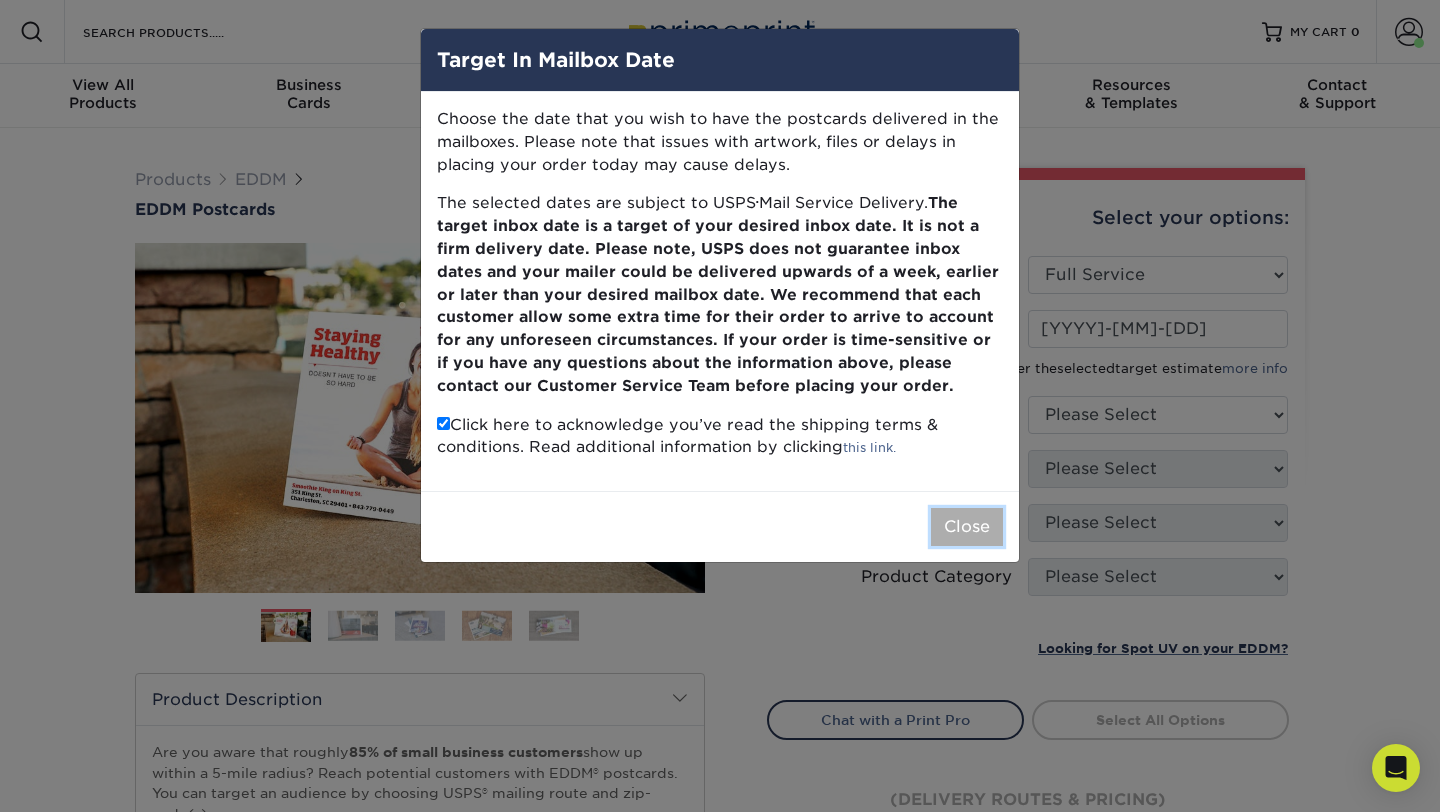 click on "Close" at bounding box center (967, 527) 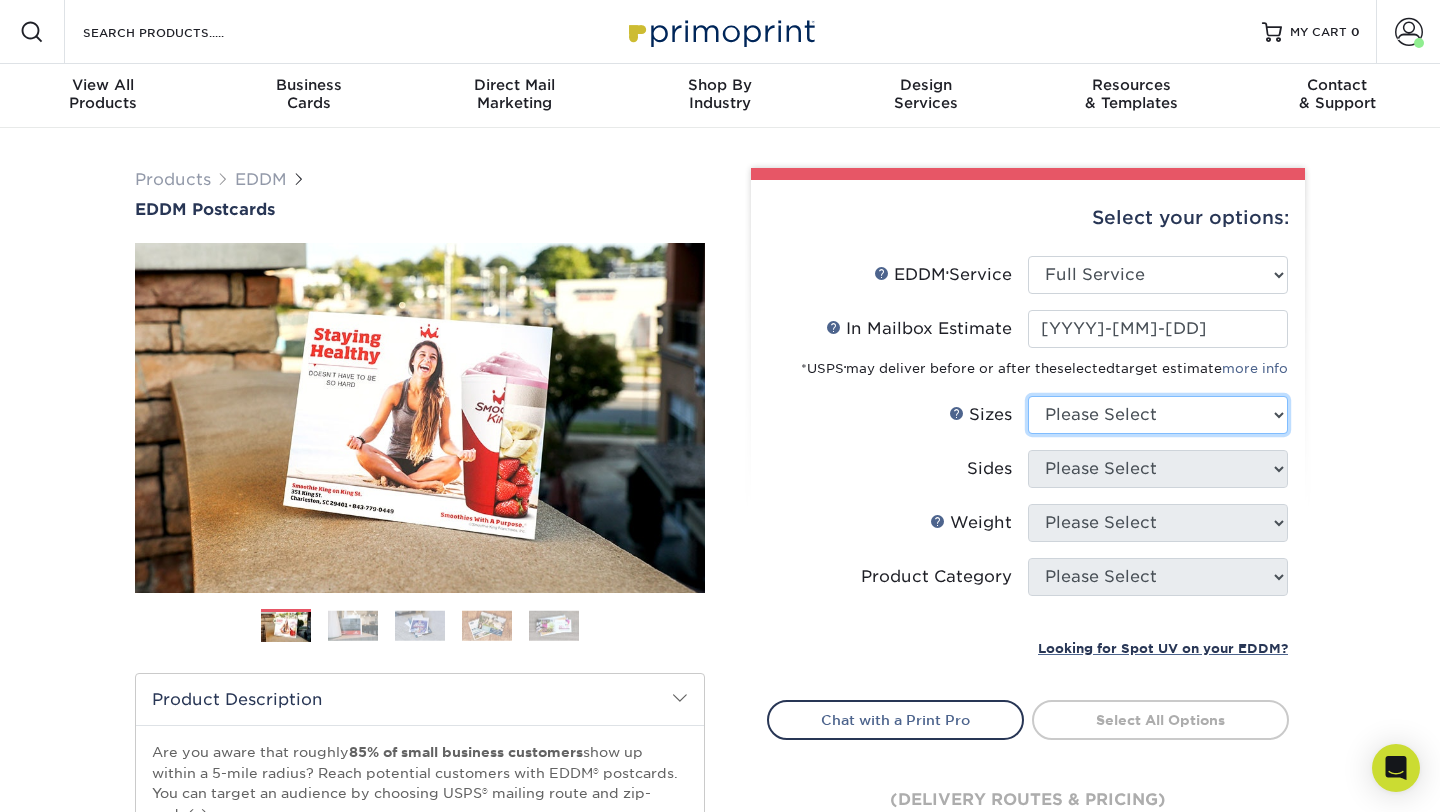 click on "Please Select
4.5" x 12"
6" x 12"
6.5" x 8"
6.5" x 9"
6.5" x 12"
7" x 8.5"
8" x 10"
8.5" x 11"
8.5" x 14"" at bounding box center [1158, 415] 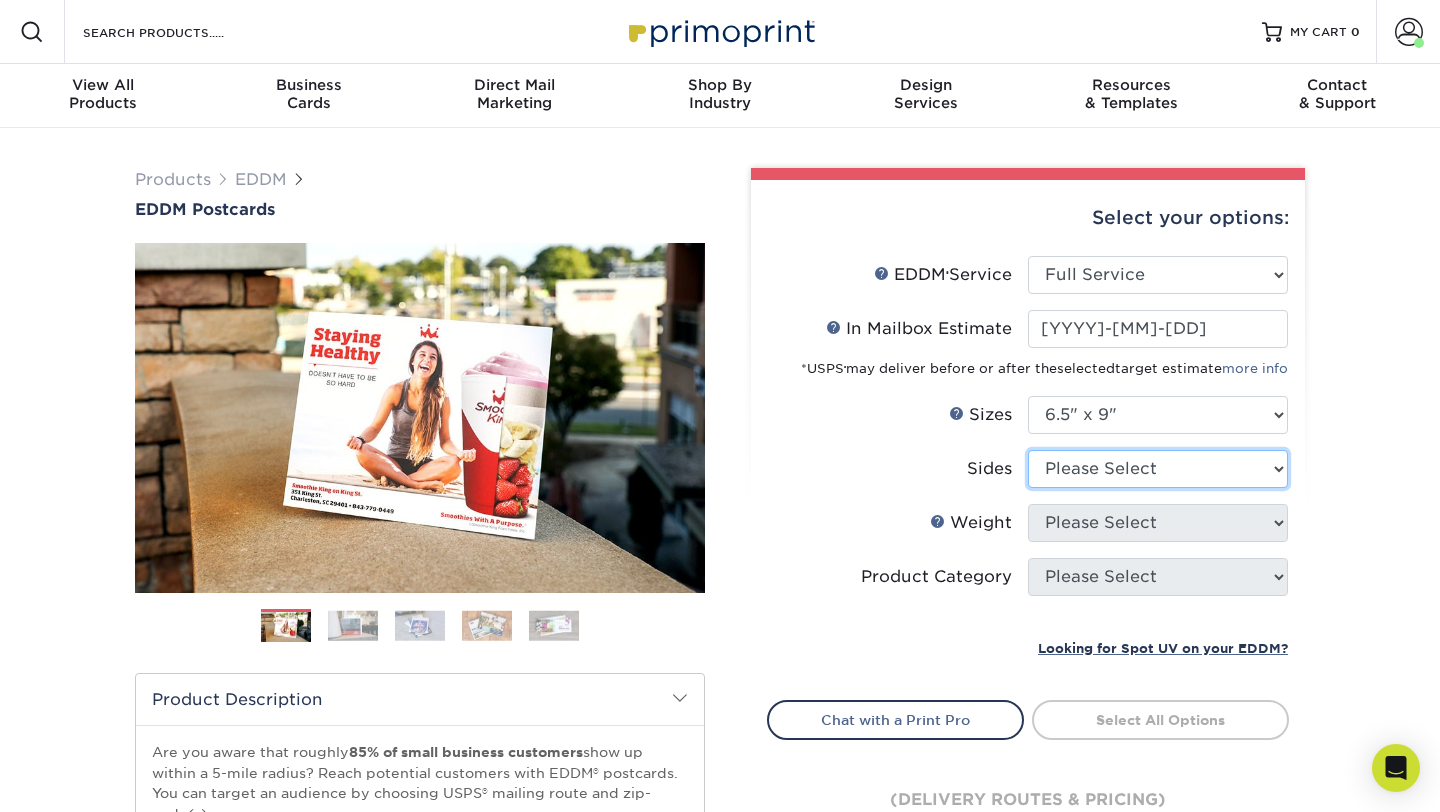 click on "Please Select Print Both Sides Print Front Only" at bounding box center (1158, 469) 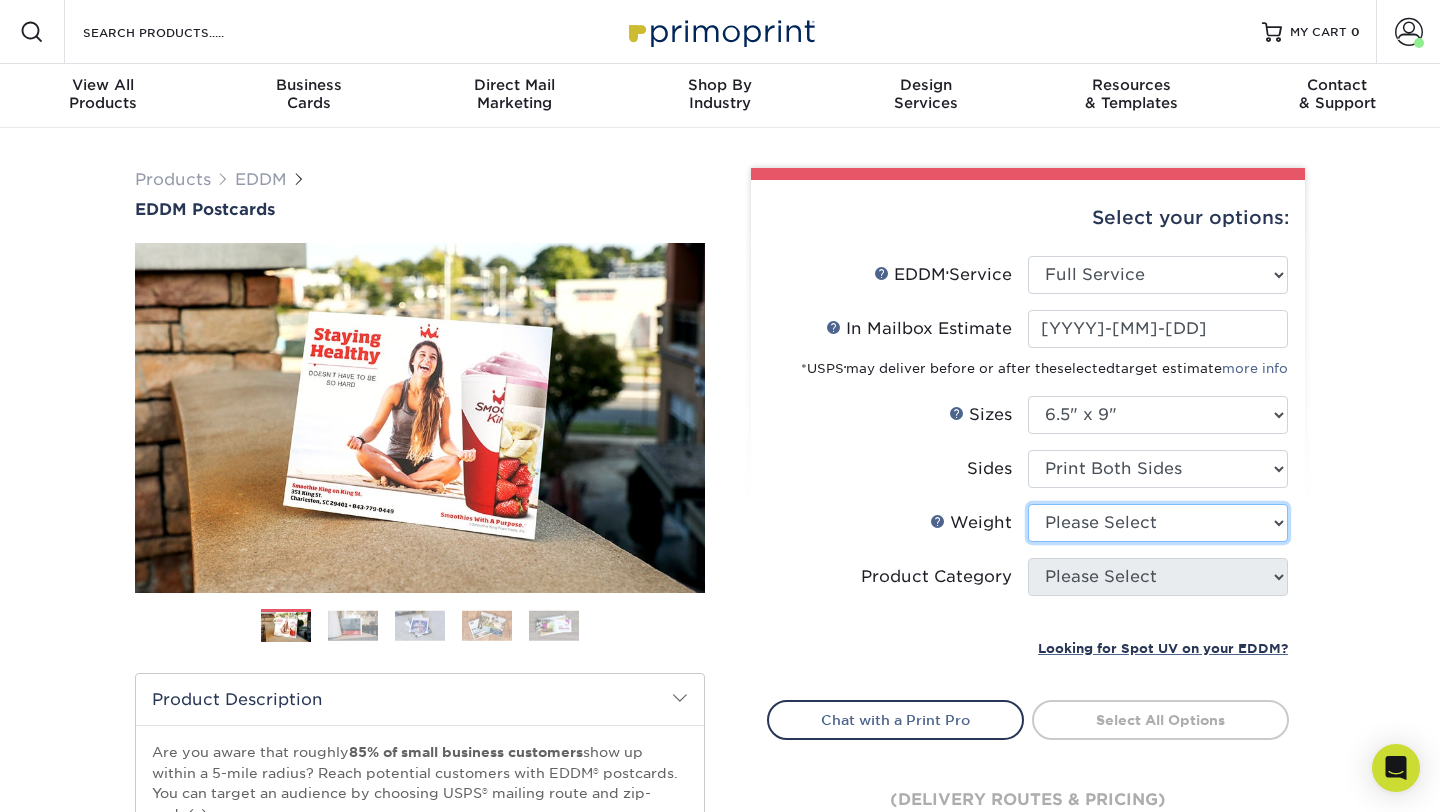 click on "Please Select 16PT 14PT" at bounding box center (1158, 523) 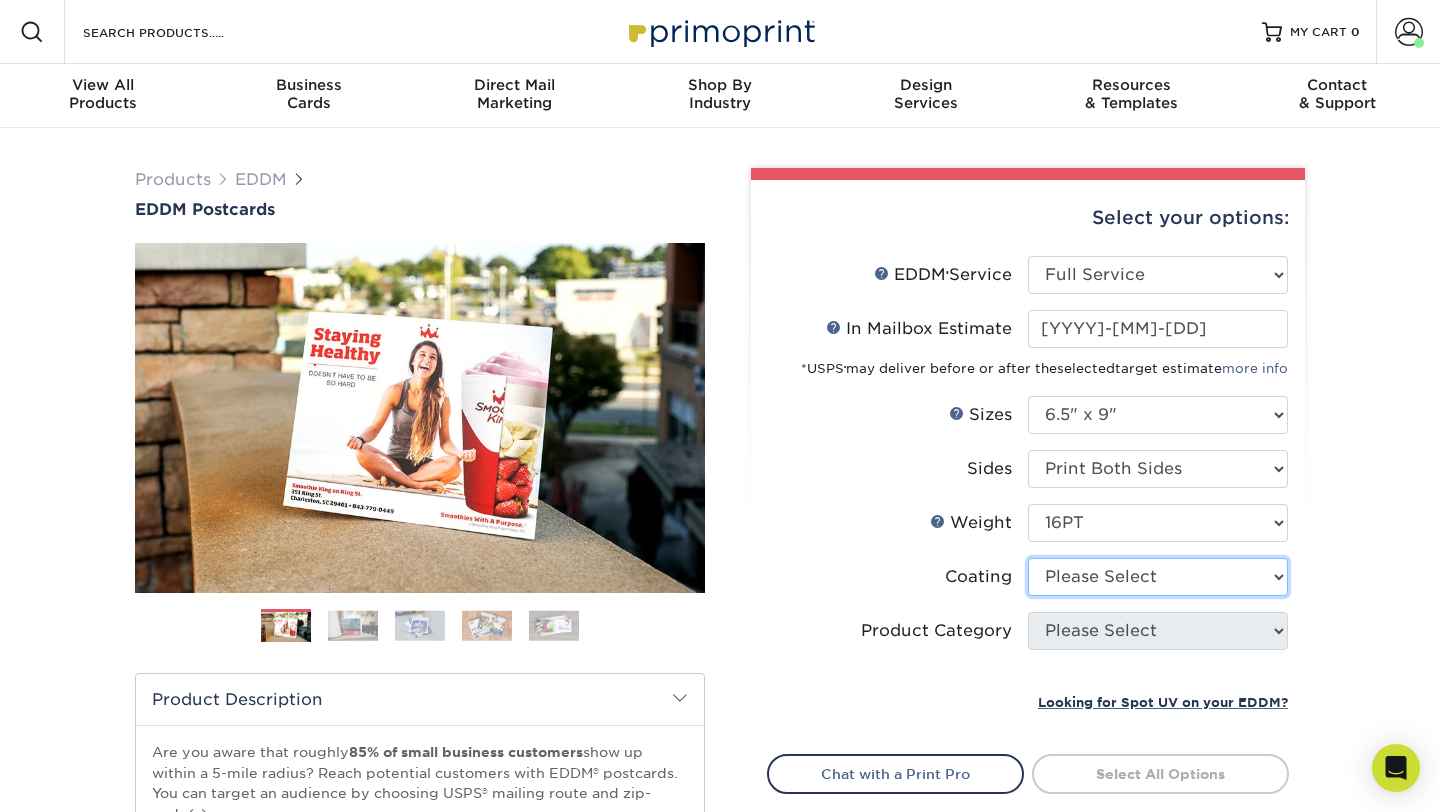 click at bounding box center (1158, 577) 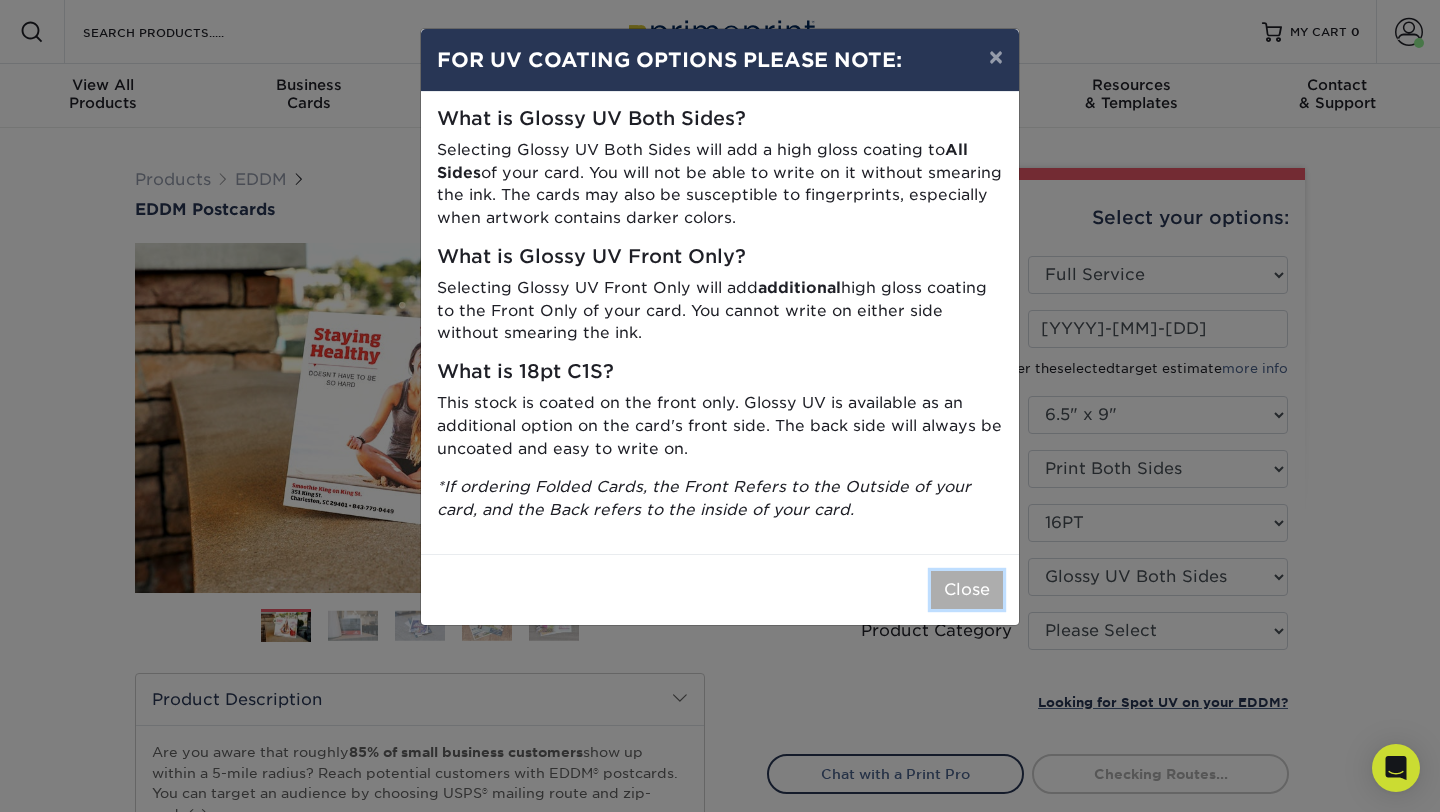 click on "Close" at bounding box center (967, 590) 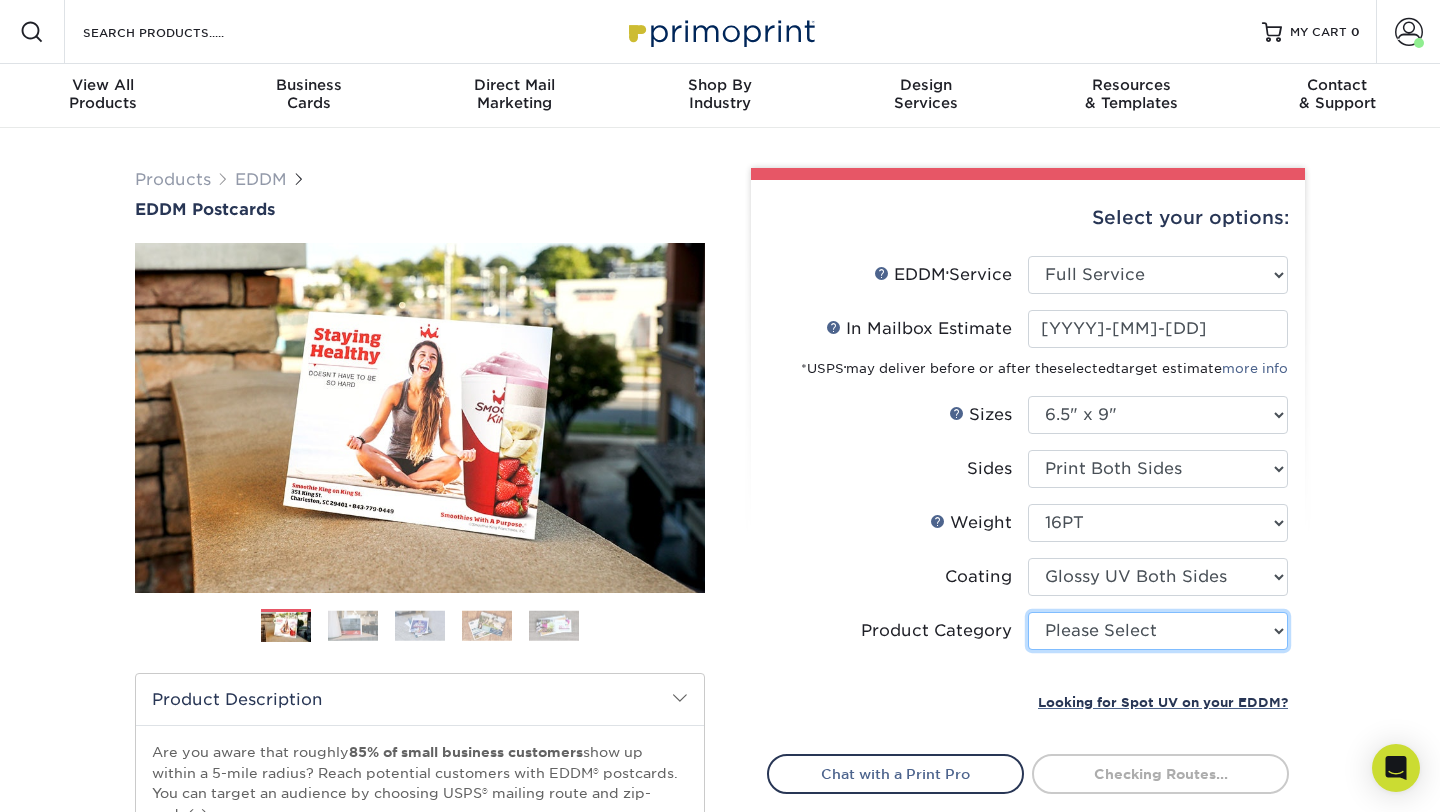 click on "Please Select Postcards" at bounding box center (1158, 631) 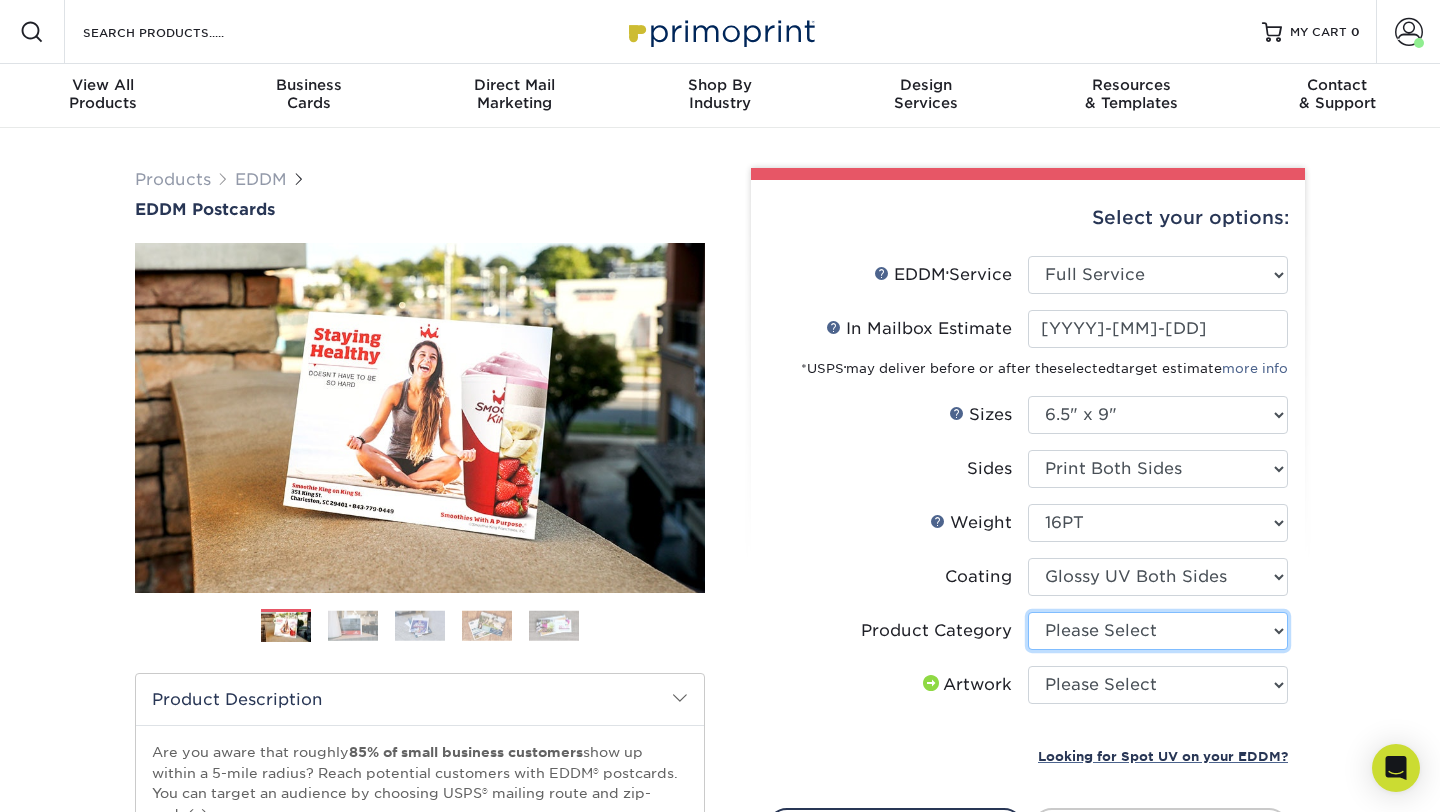 select on "9b7272e0-d6c8-4c3c-8e97-d3a1bcdab858" 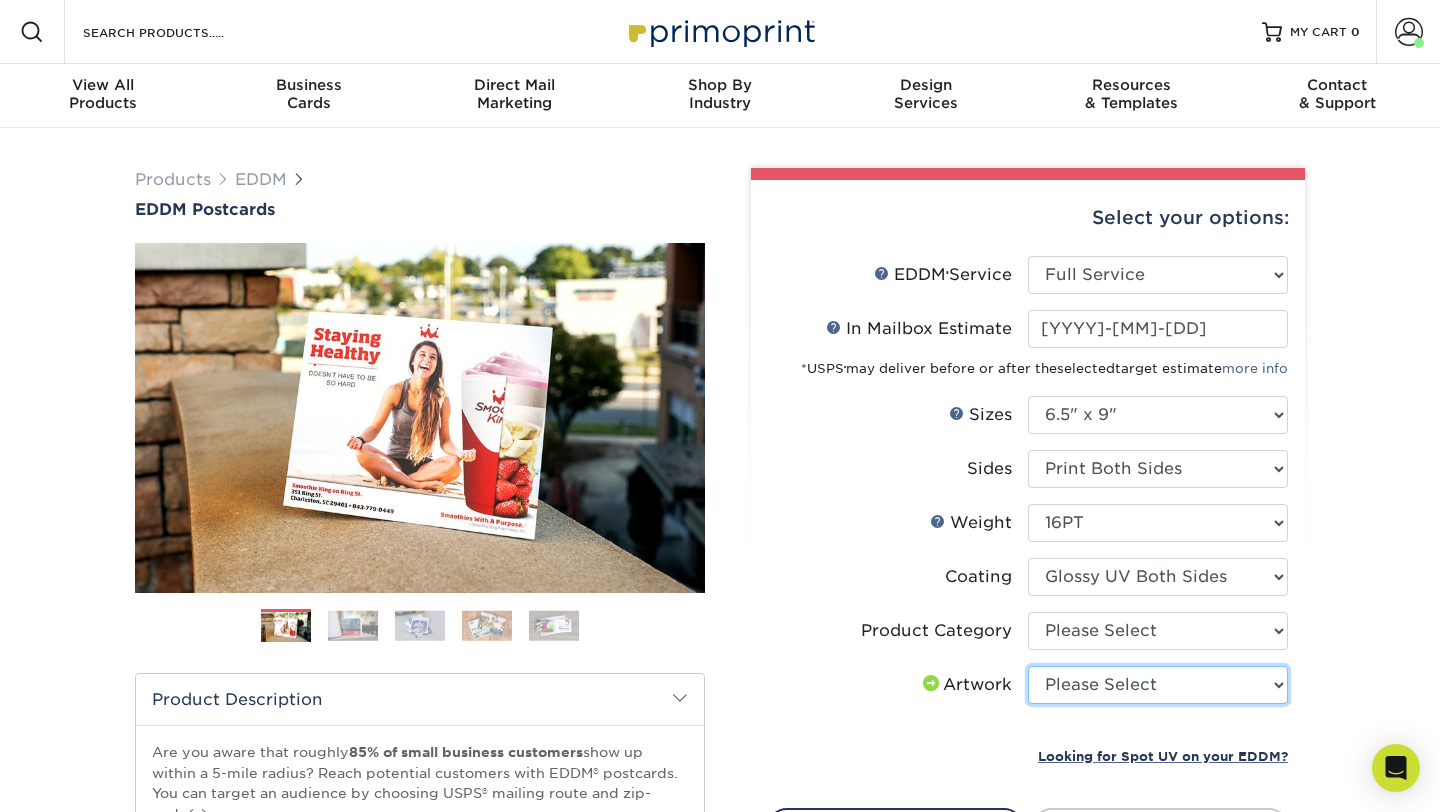 click on "Please Select I will upload files I need a design - $150" at bounding box center [1158, 685] 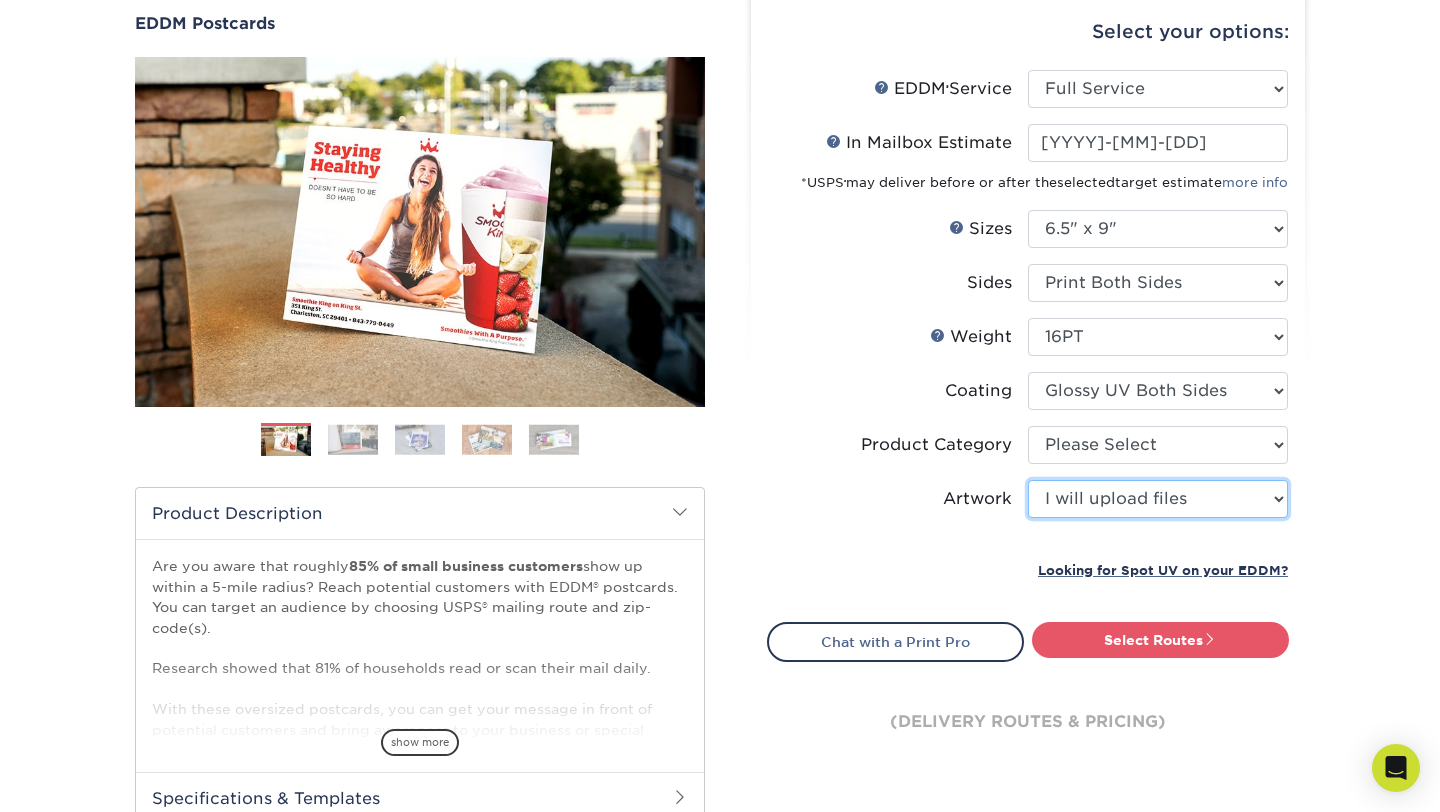 scroll, scrollTop: 198, scrollLeft: 0, axis: vertical 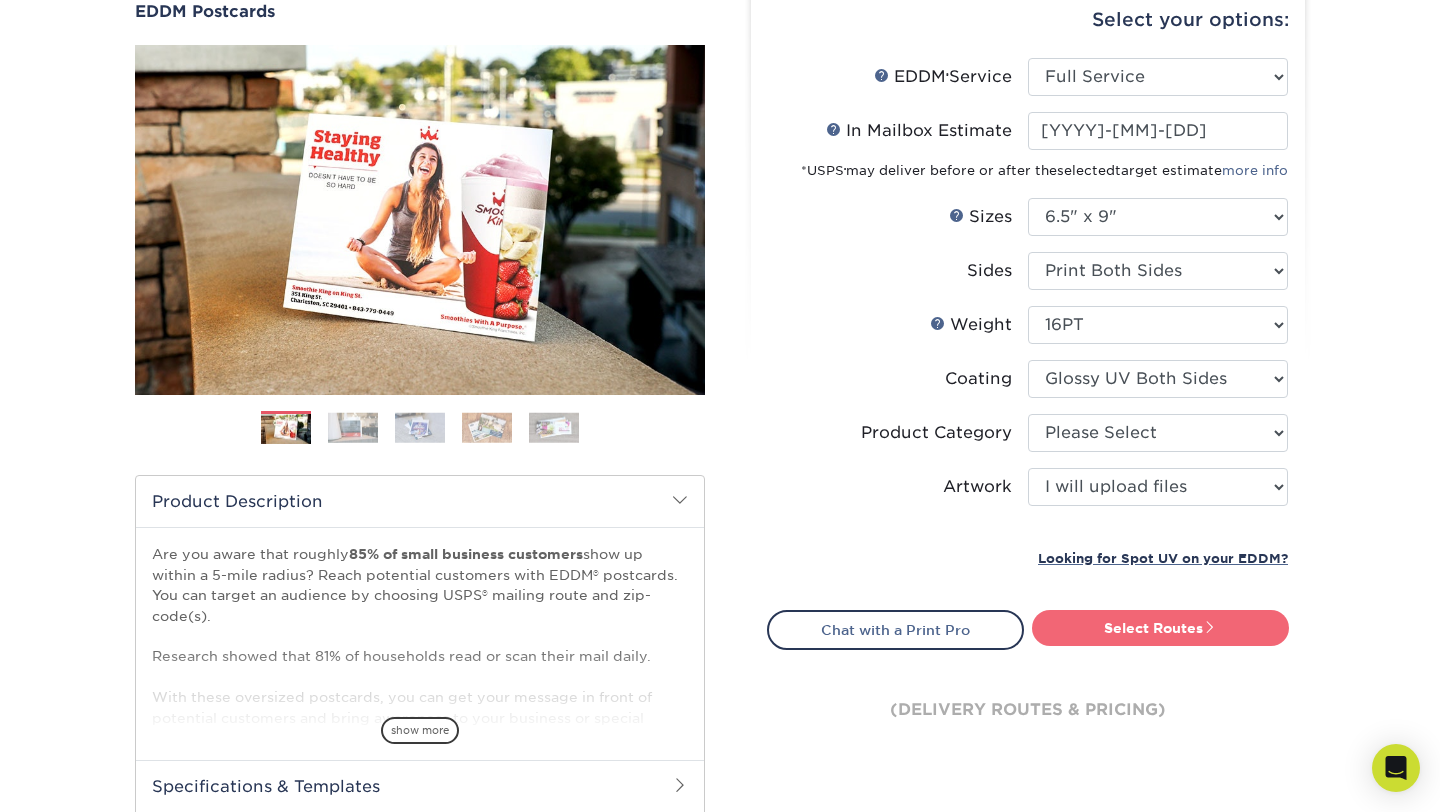 click on "Select Routes" at bounding box center [1160, 628] 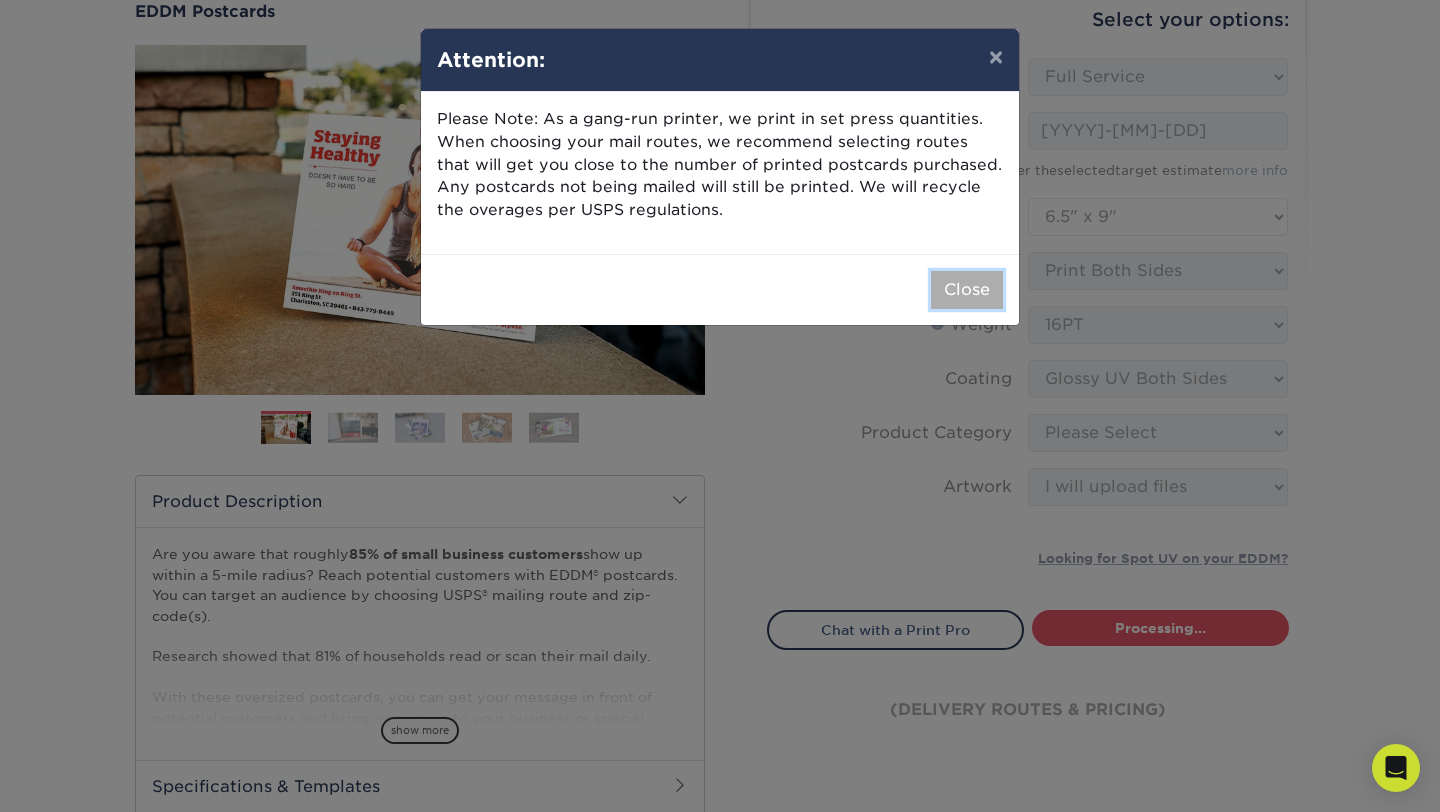 click on "Close" at bounding box center [967, 290] 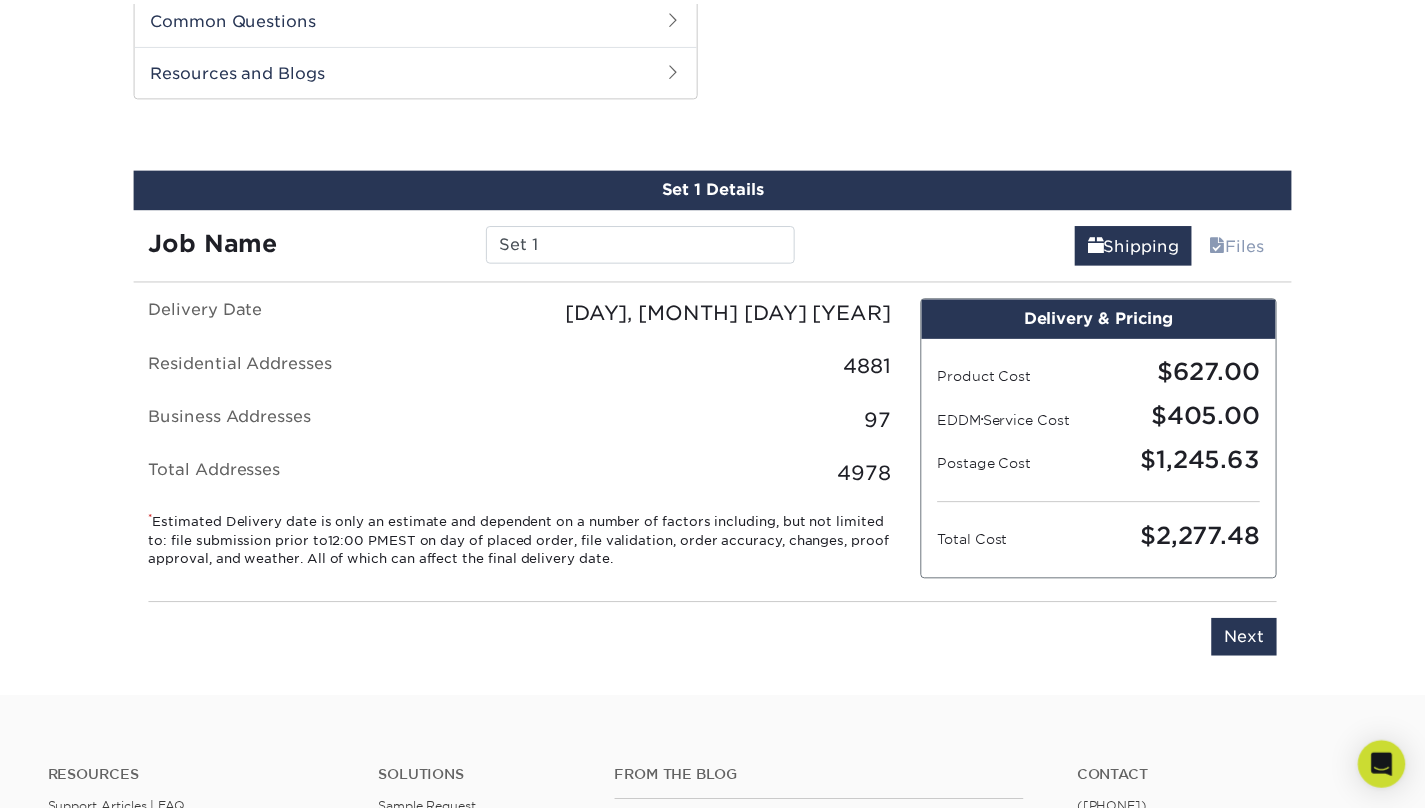 scroll, scrollTop: 1017, scrollLeft: 0, axis: vertical 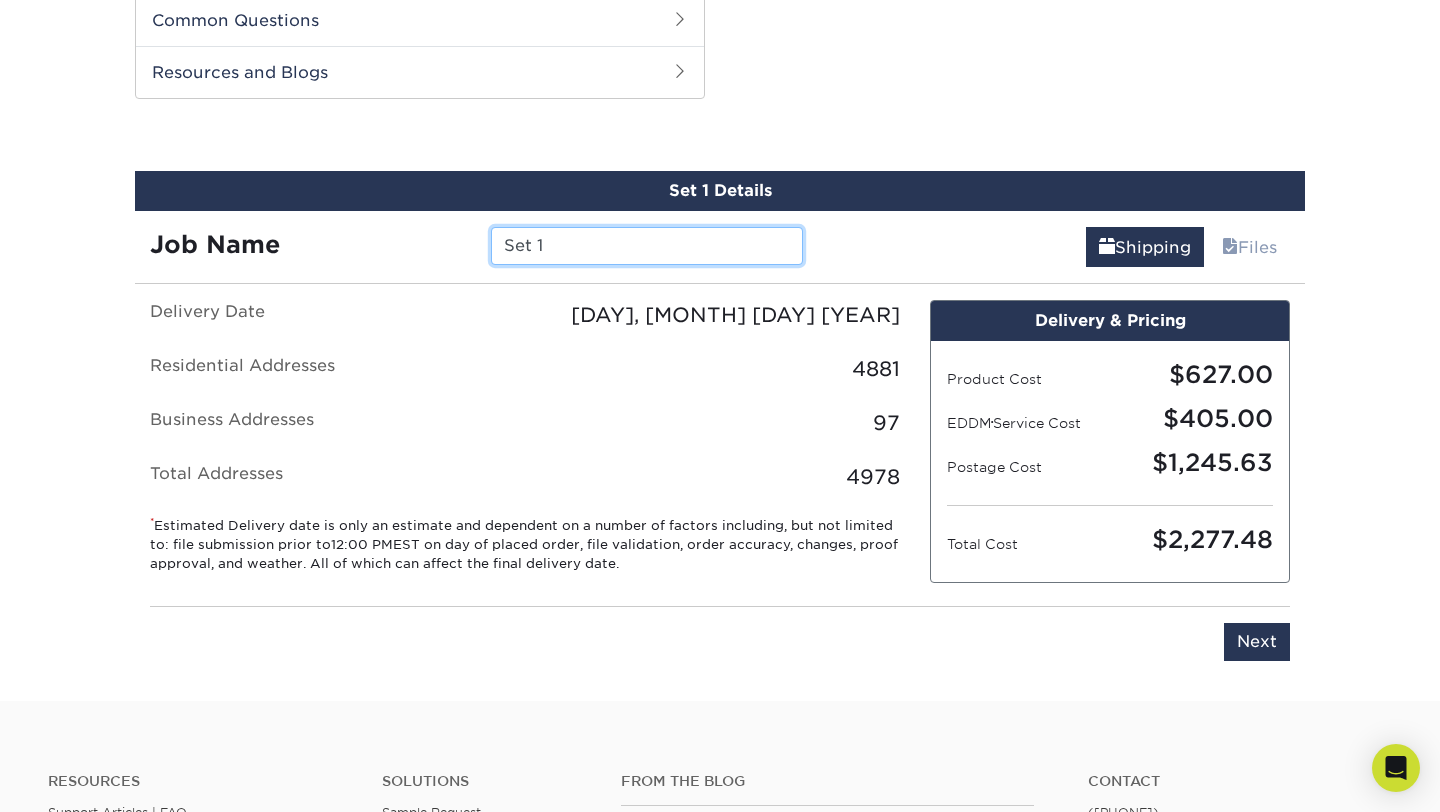 click on "Set 1" at bounding box center [646, 246] 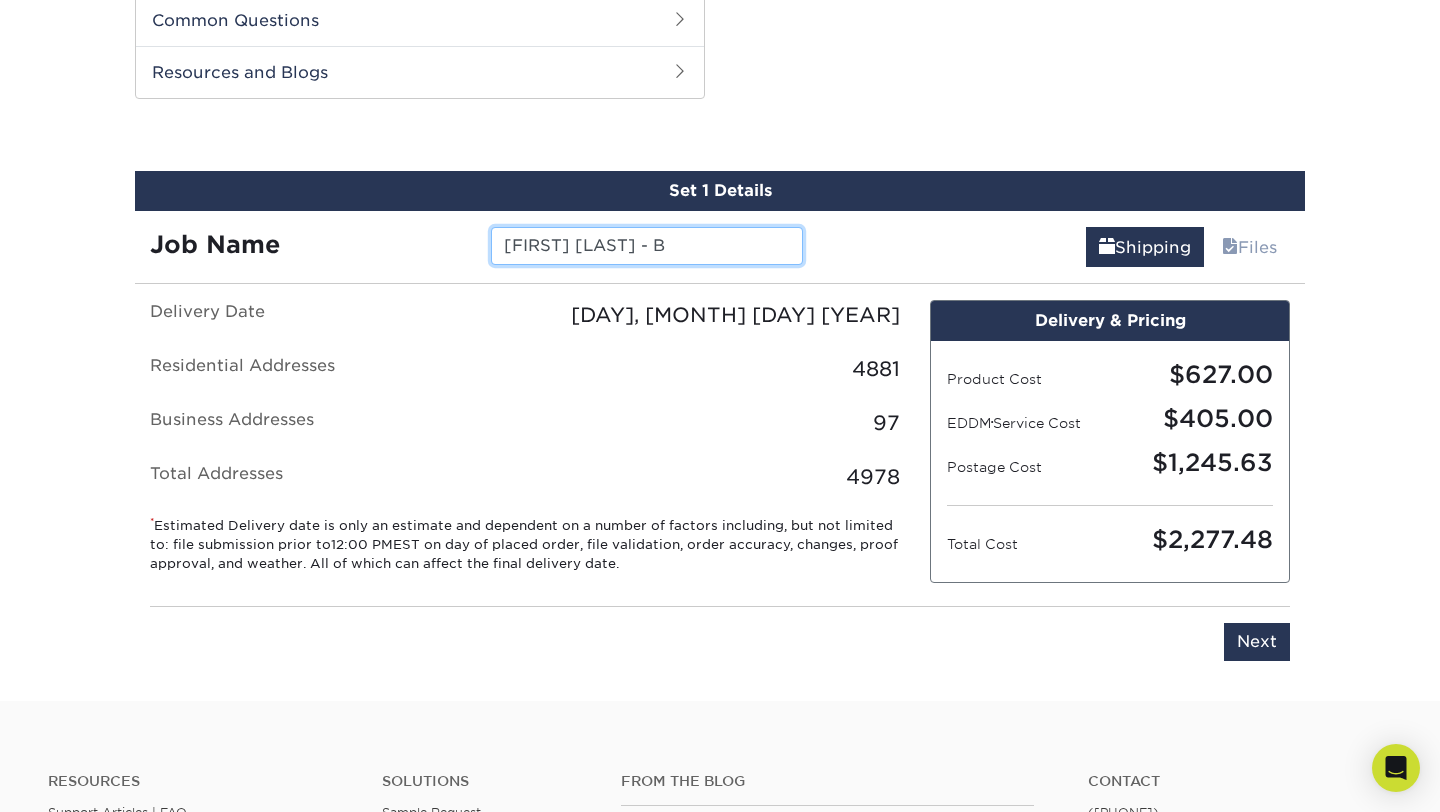 type on "[FIRST] [LAST] - B" 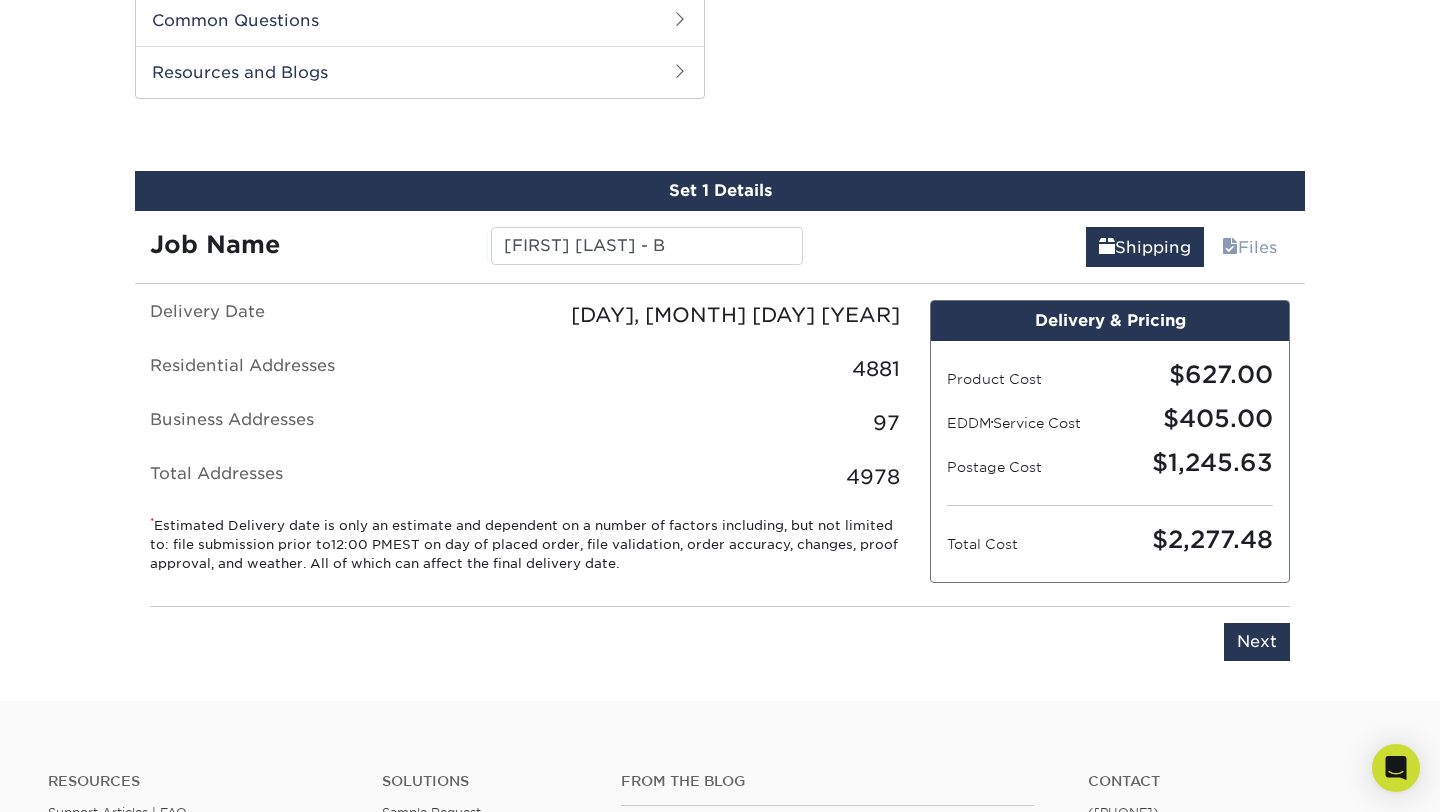 click on "Shipping
Files" at bounding box center (1062, 239) 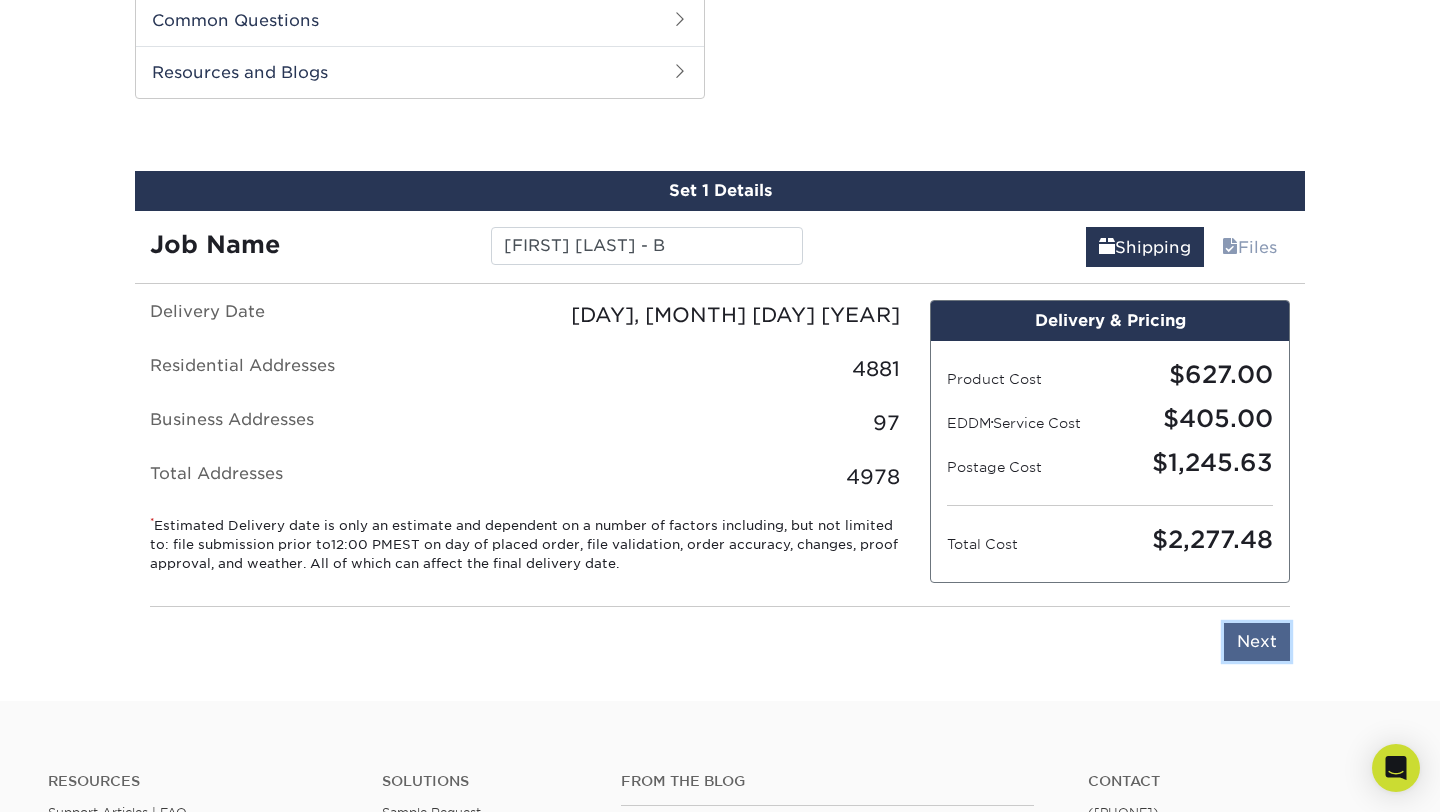 click on "Next" at bounding box center [1257, 642] 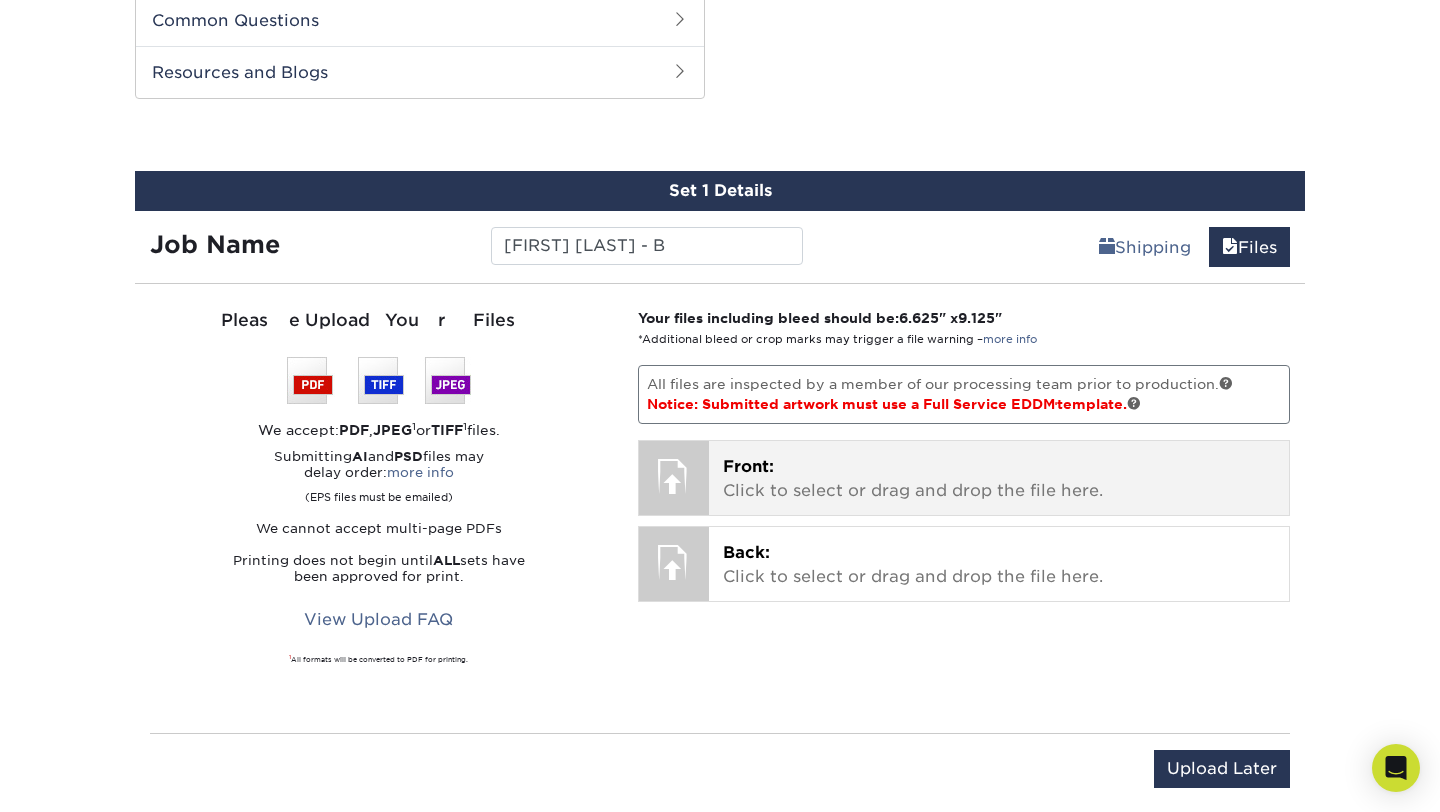 click on "Front: Click to select or drag and drop the file here." at bounding box center (999, 479) 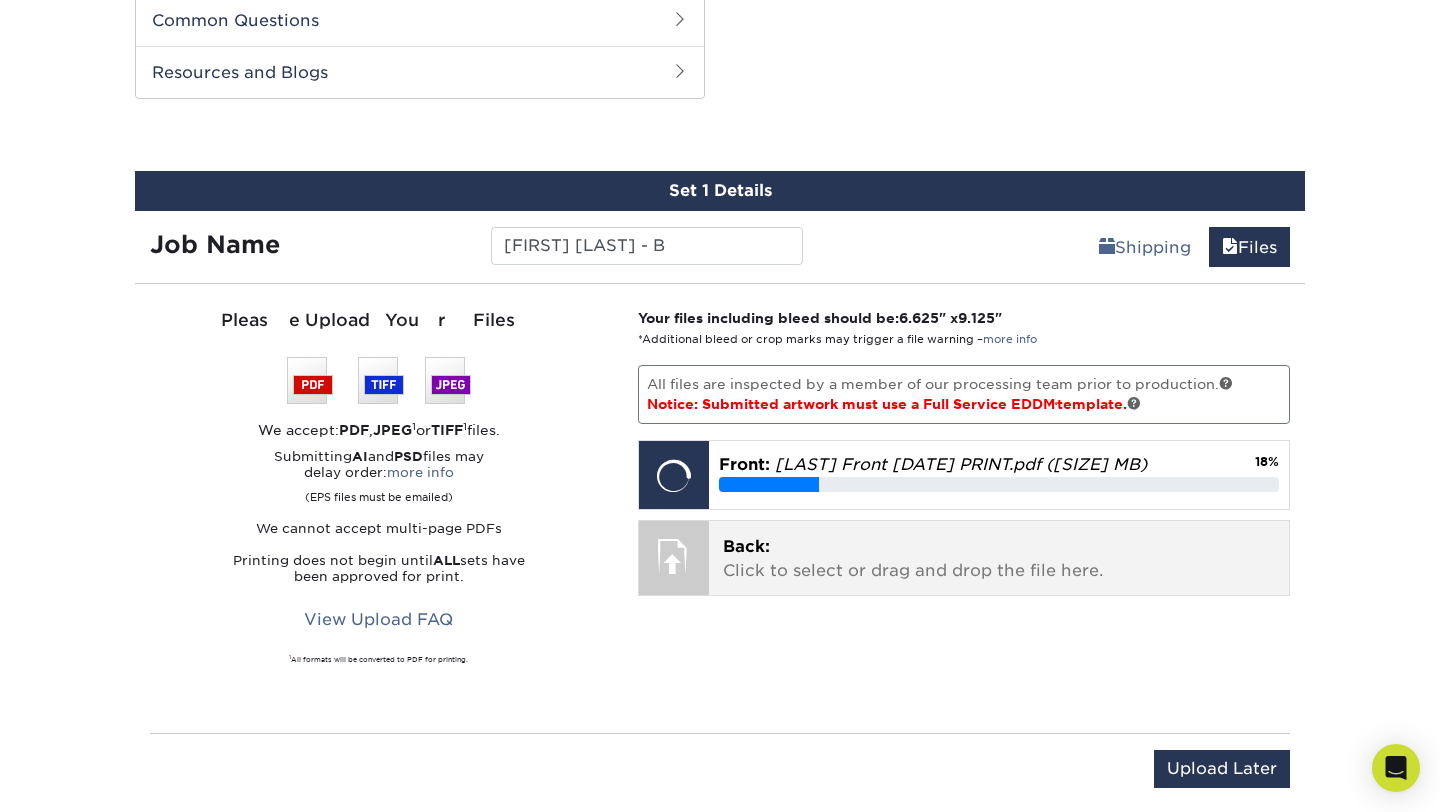 click on "Back: Click to select or drag and drop the file here." at bounding box center (999, 559) 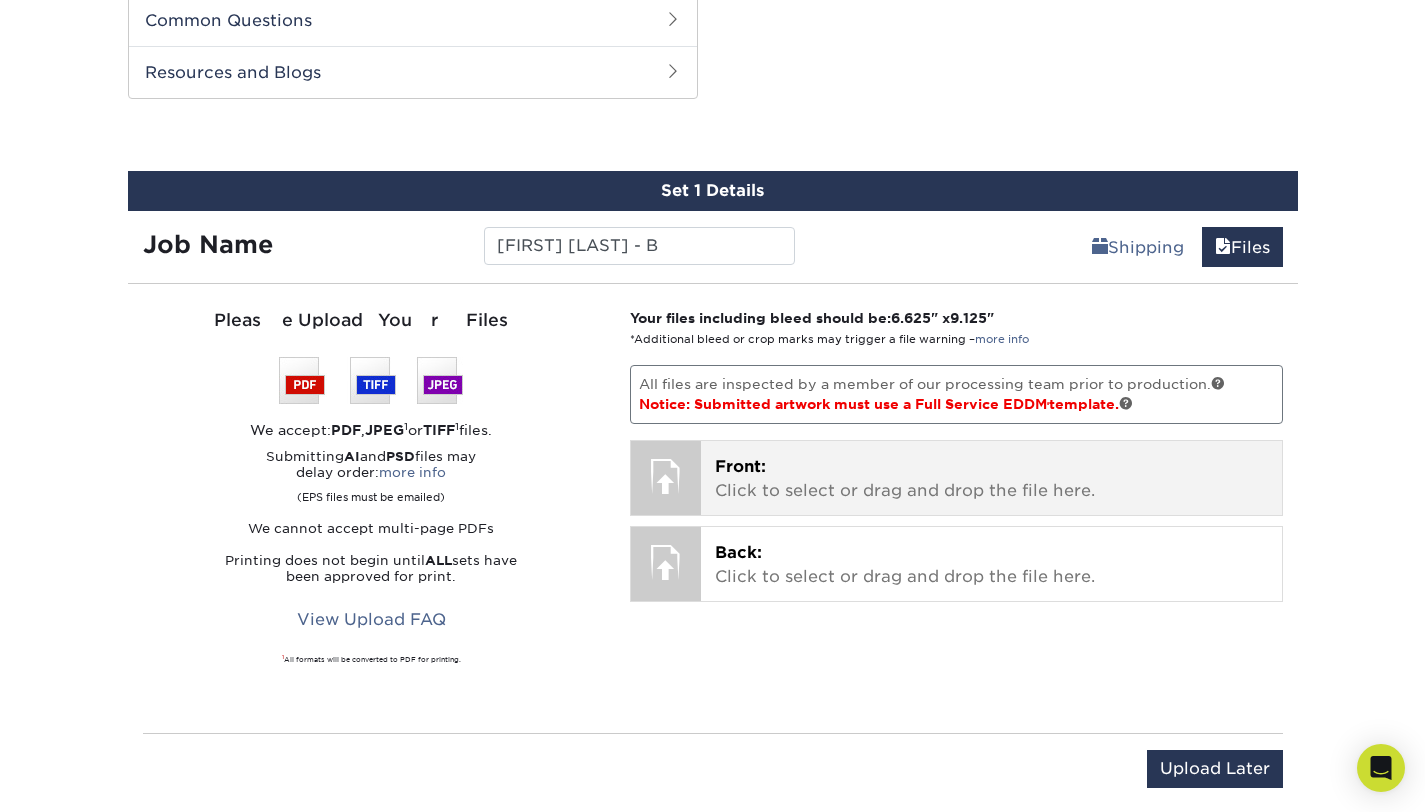click on "Front: Click to select or drag and drop the file here." at bounding box center (991, 479) 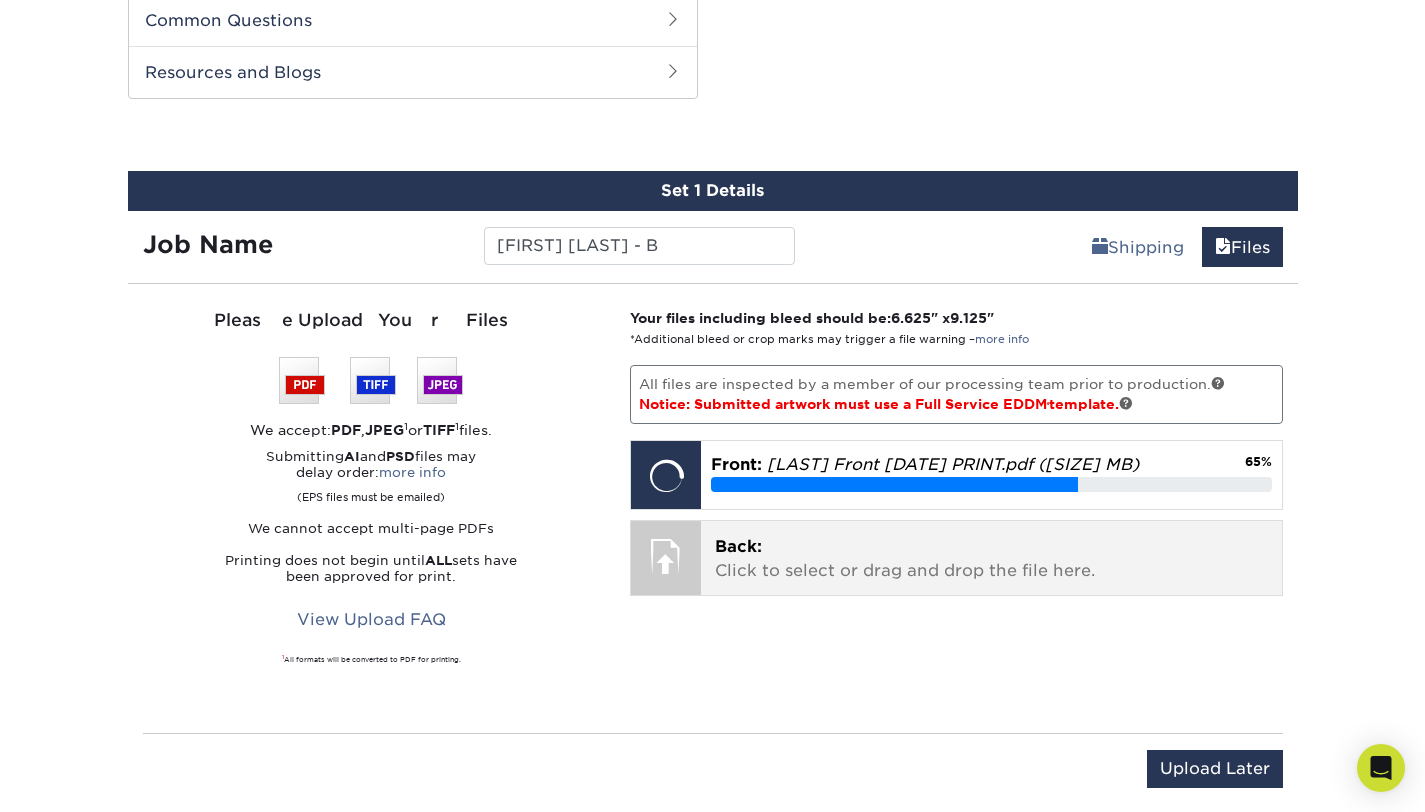 click on "Back: Click to select or drag and drop the file here." at bounding box center [991, 559] 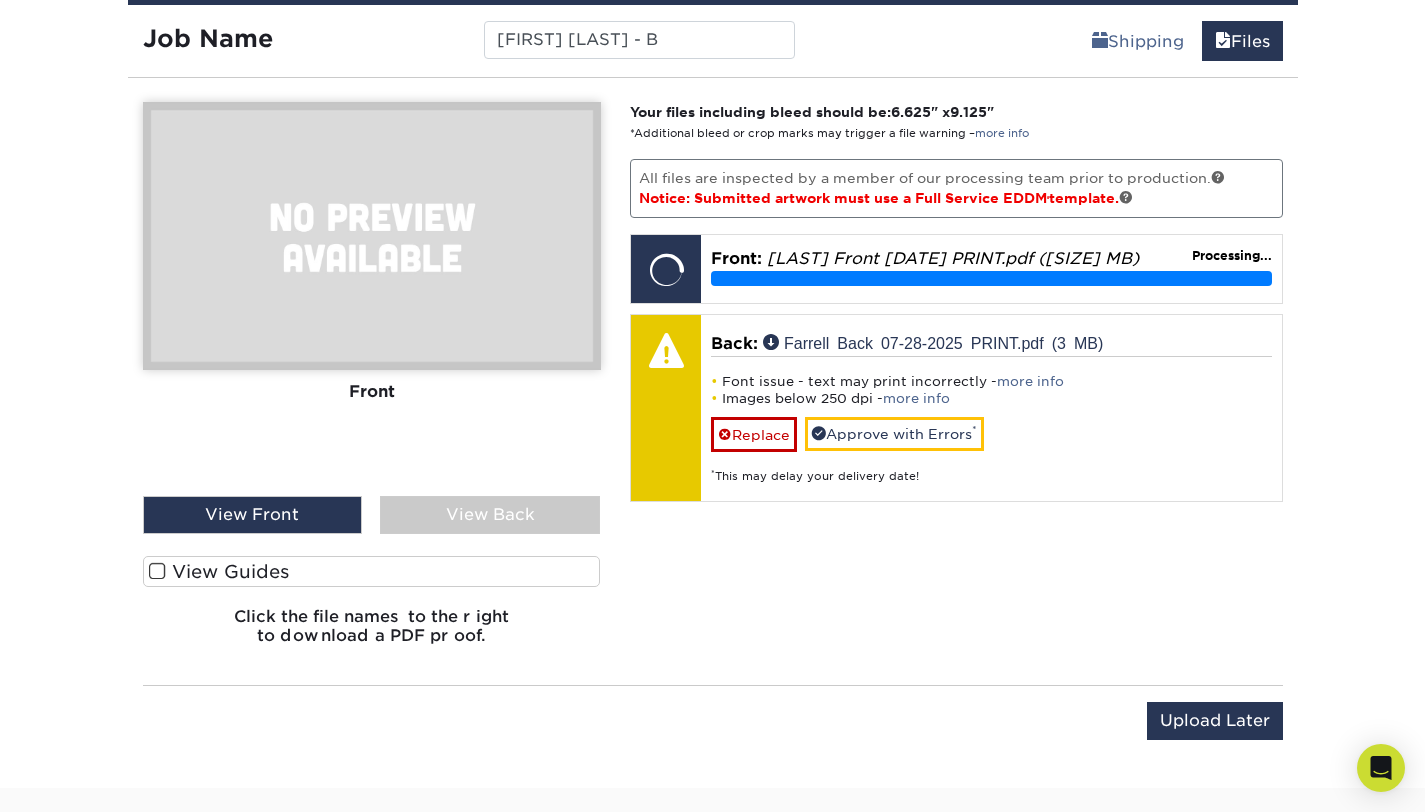 scroll, scrollTop: 1135, scrollLeft: 0, axis: vertical 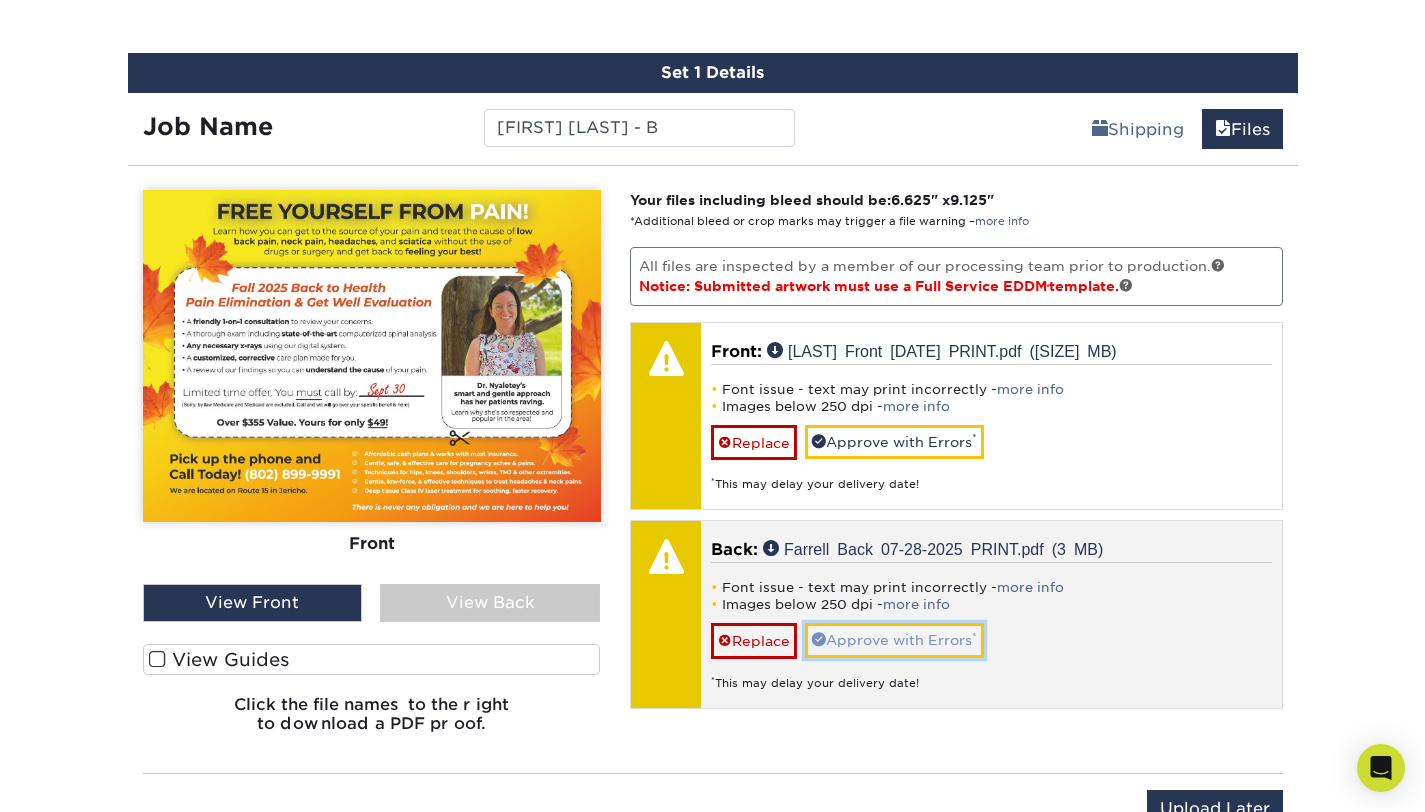 click on "Approve with Errors *" at bounding box center [894, 640] 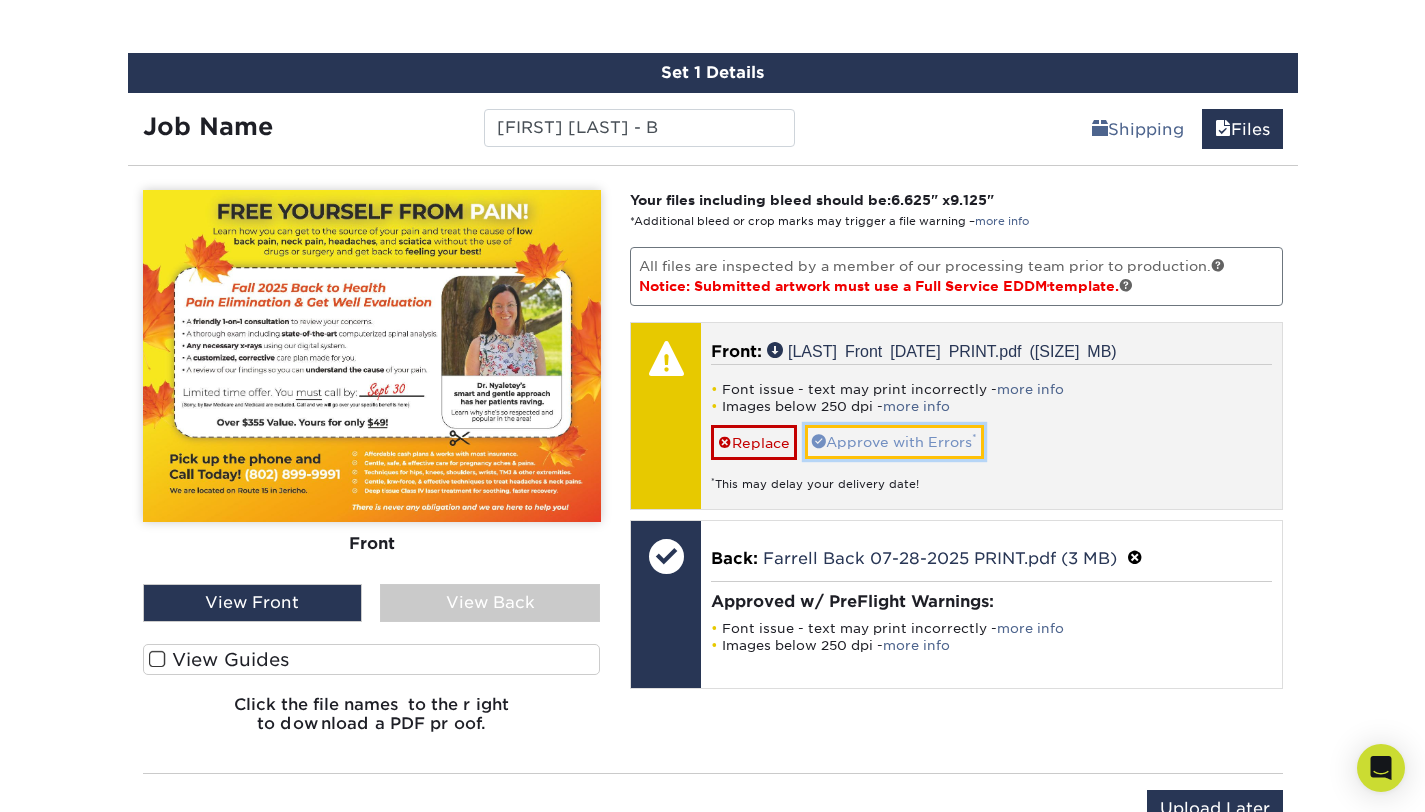 click on "Approve with Errors *" at bounding box center [894, 442] 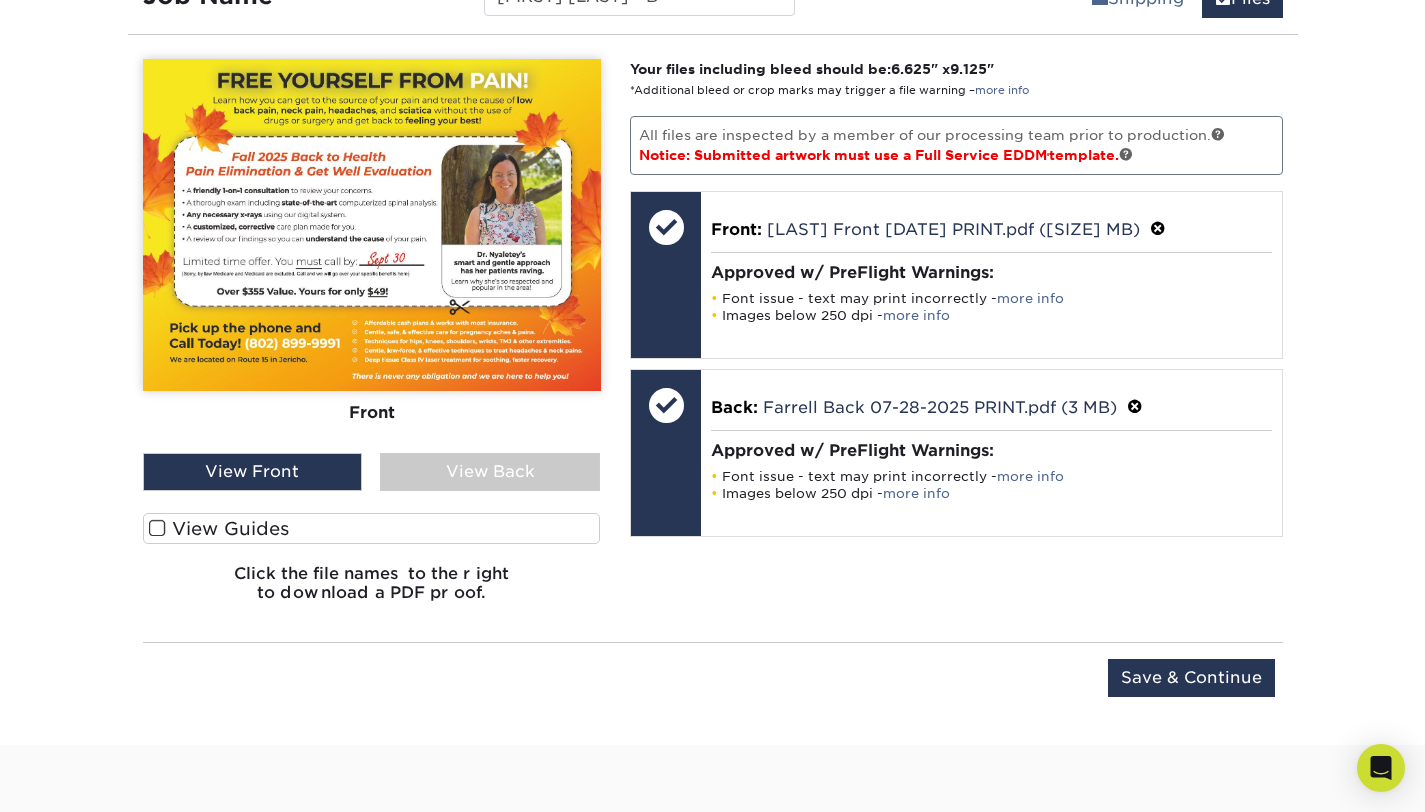 scroll, scrollTop: 1301, scrollLeft: 0, axis: vertical 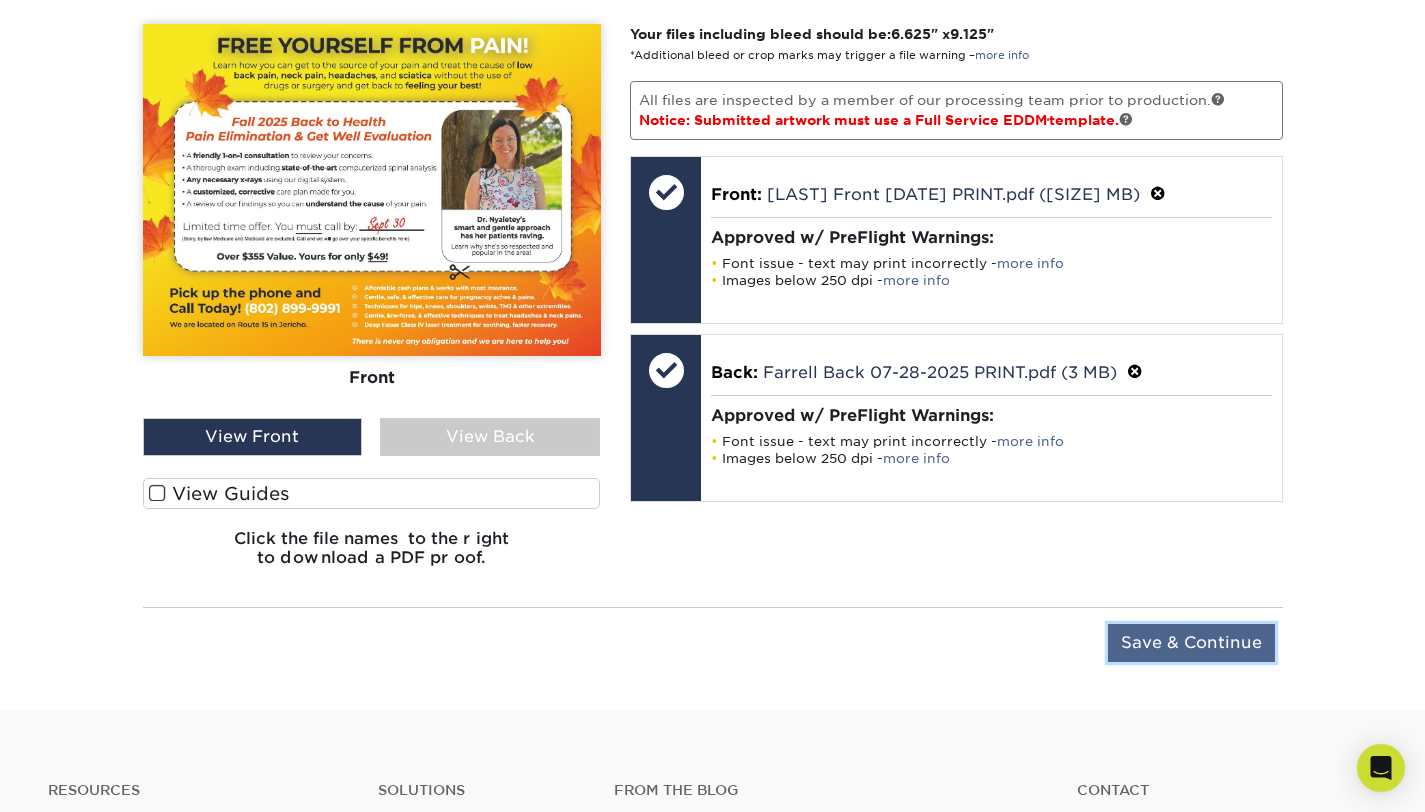 click on "Save & Continue" at bounding box center (1191, 643) 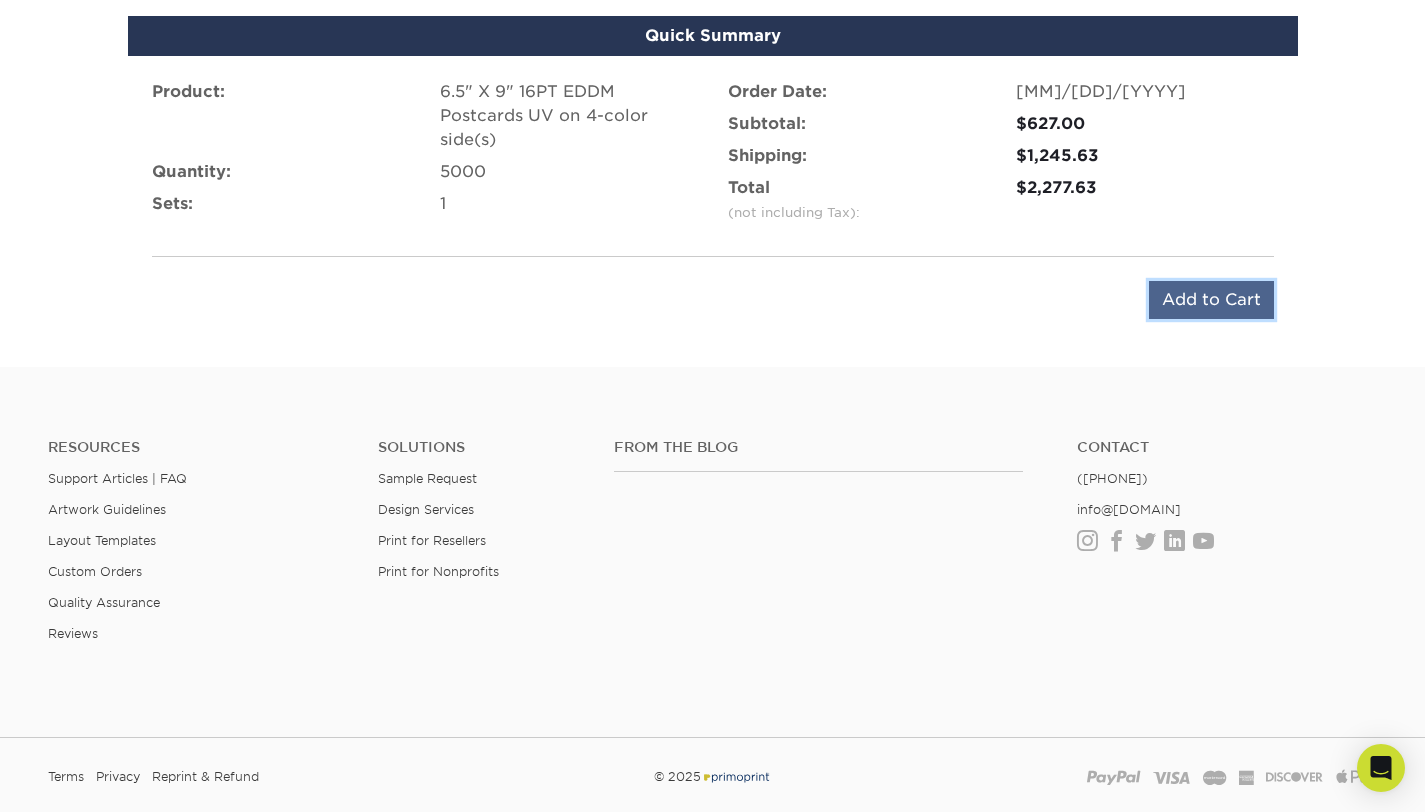 click on "Add to Cart" at bounding box center (1211, 300) 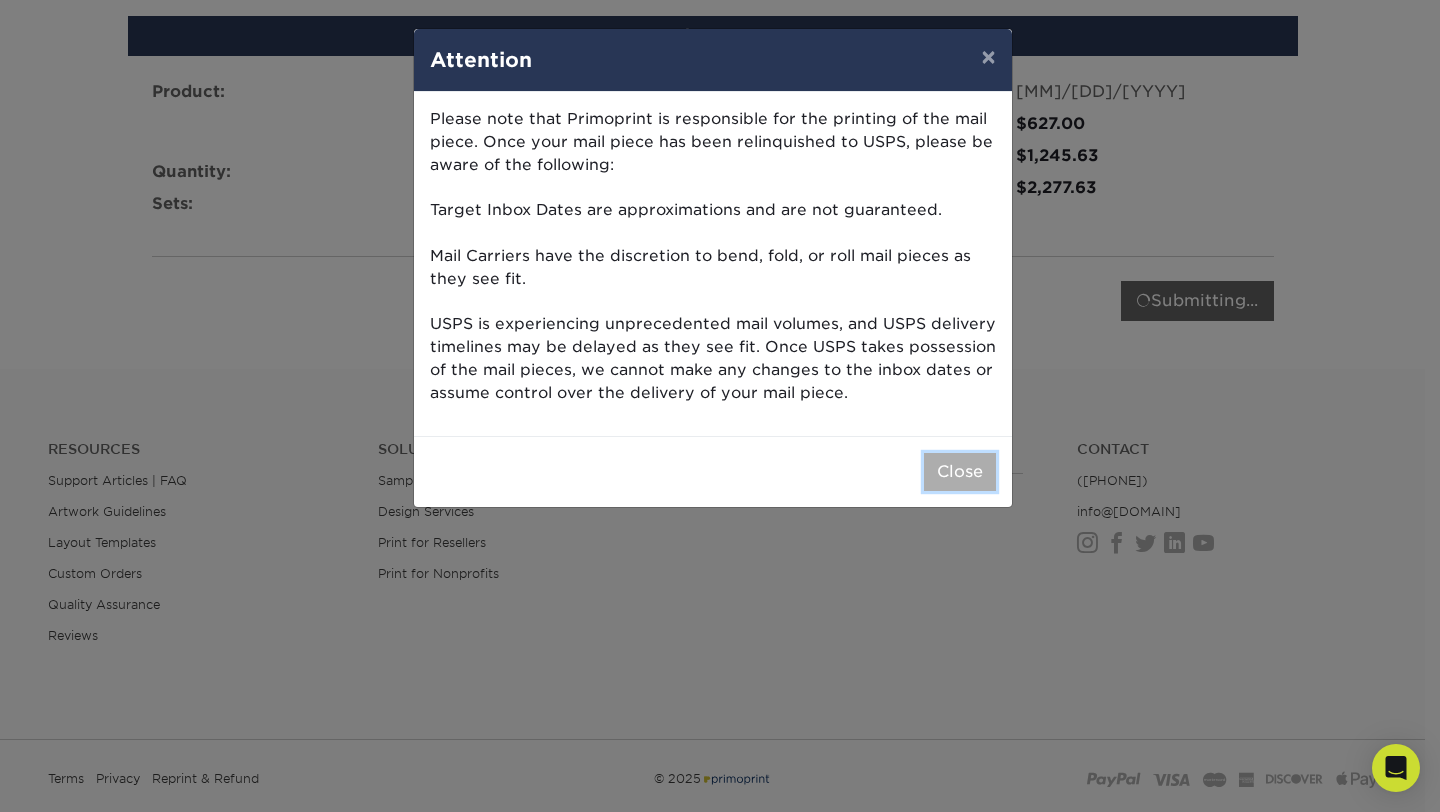 click on "Close" at bounding box center [960, 472] 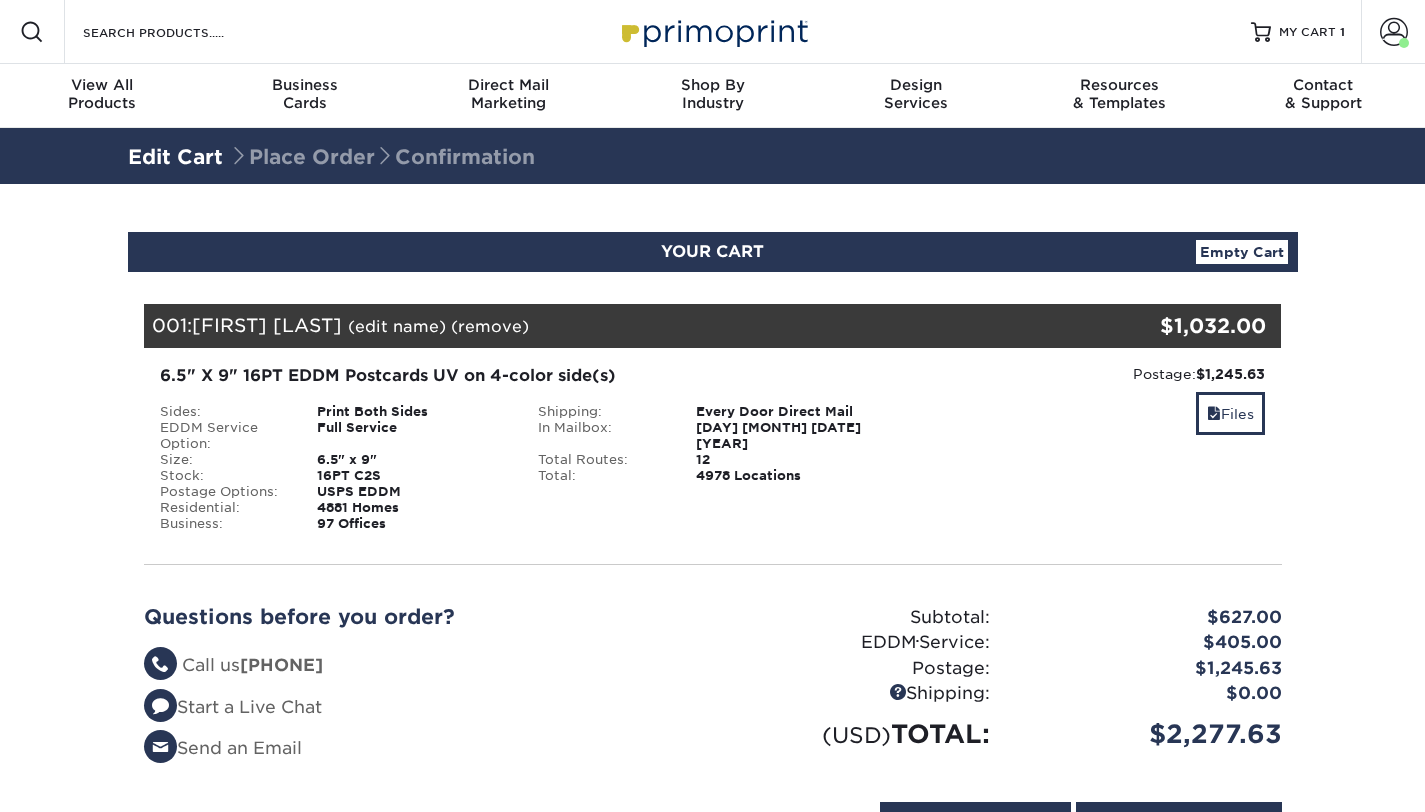 scroll, scrollTop: 0, scrollLeft: 0, axis: both 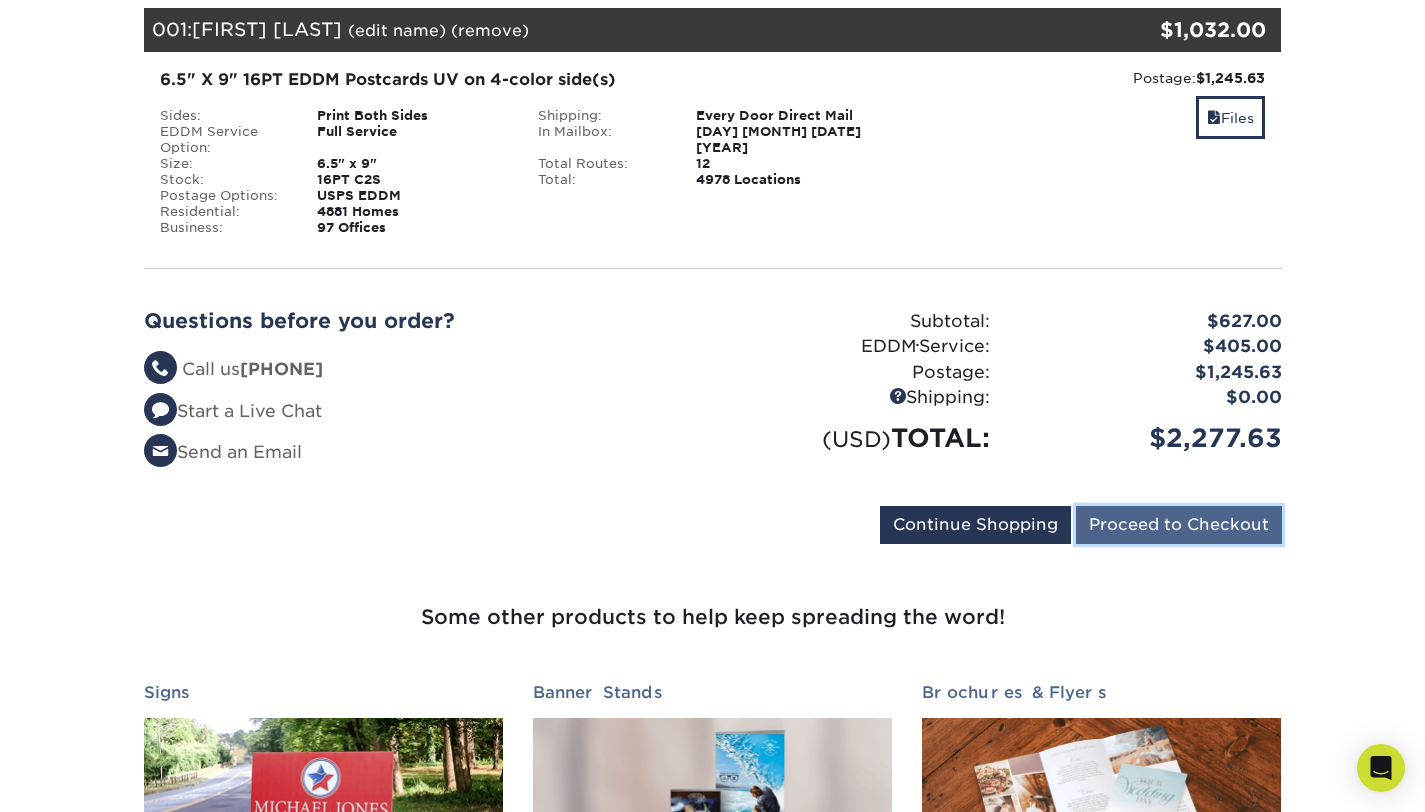 click on "Proceed to Checkout" at bounding box center (1179, 525) 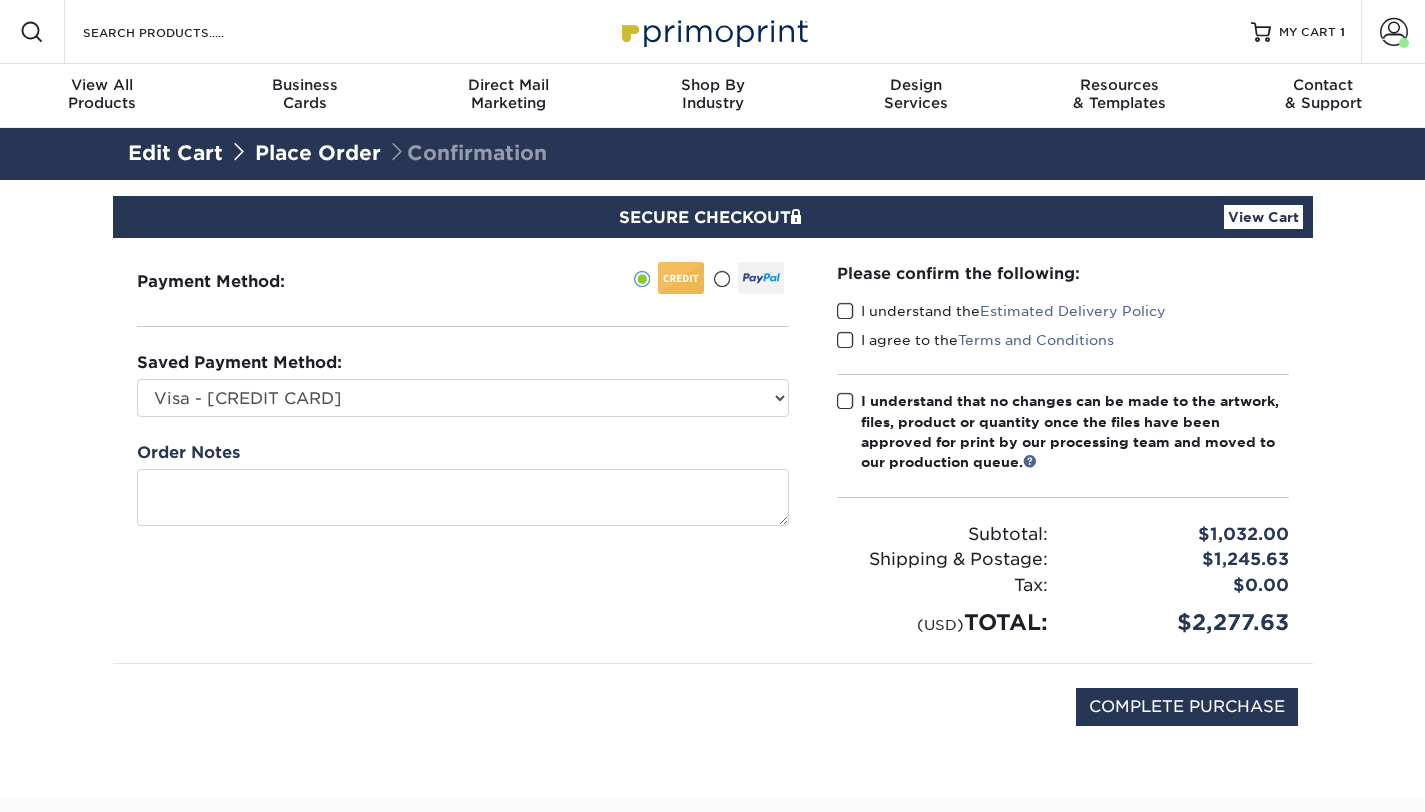scroll, scrollTop: 0, scrollLeft: 0, axis: both 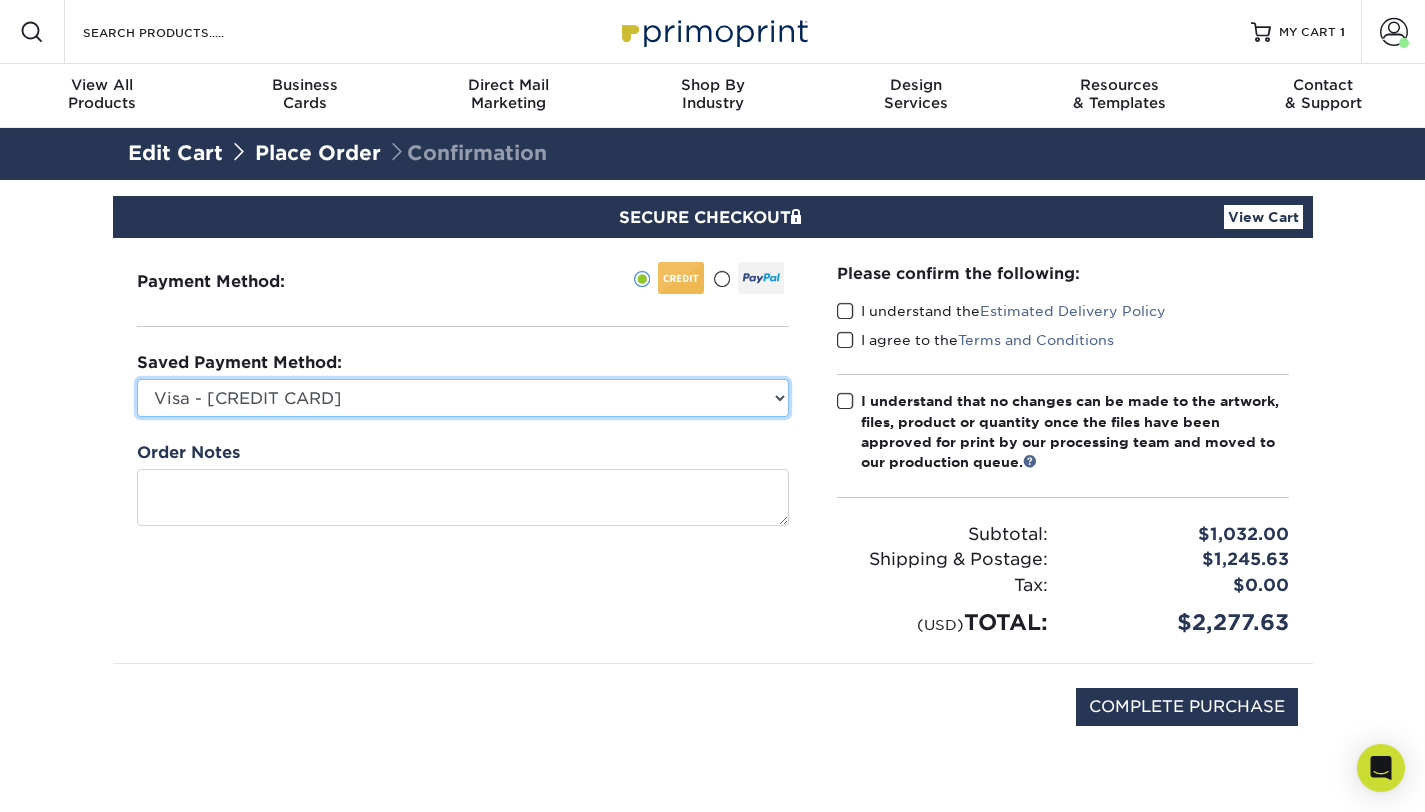 click on "Visa - [CREDIT CARD] Visa - [CREDIT CARD] New Credit Card" at bounding box center [463, 398] 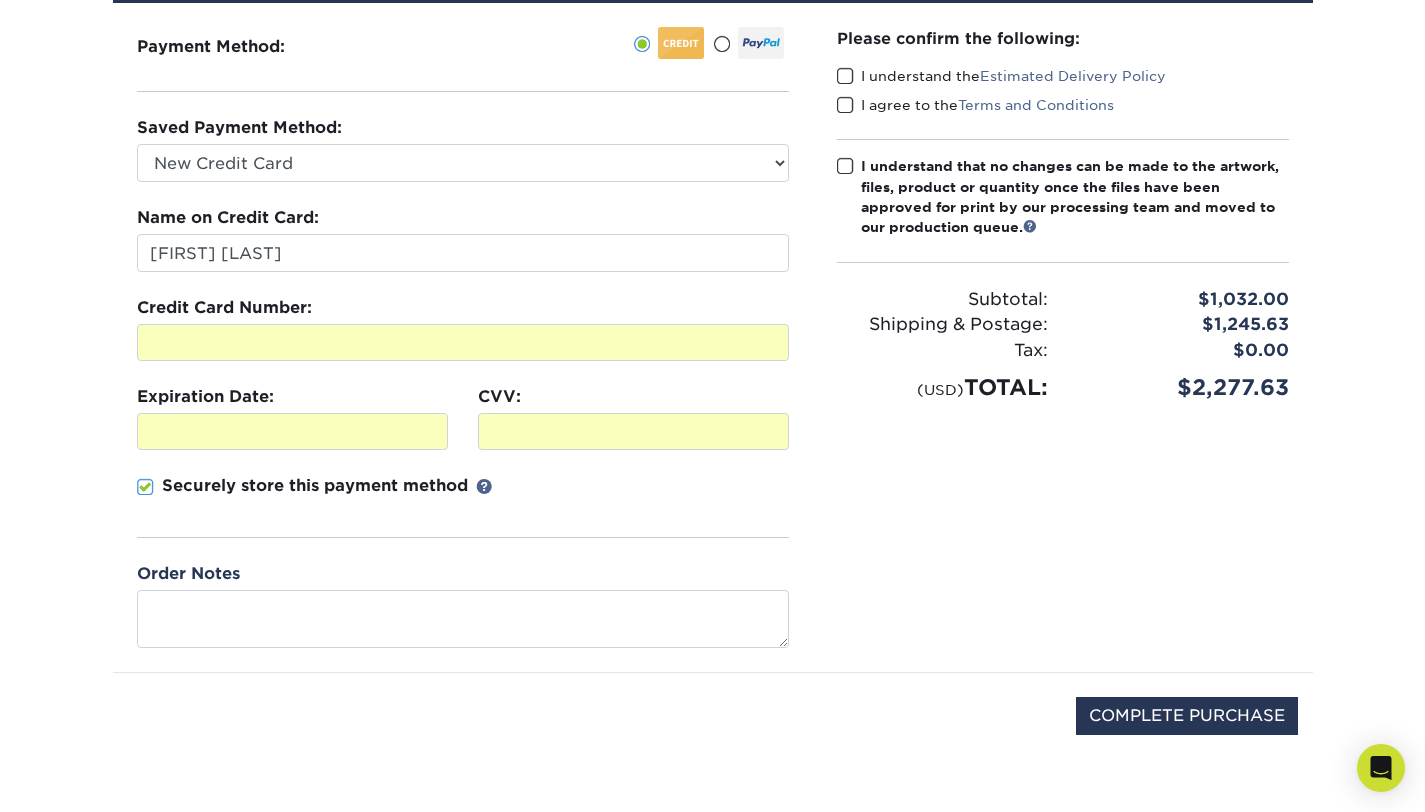 scroll, scrollTop: 260, scrollLeft: 0, axis: vertical 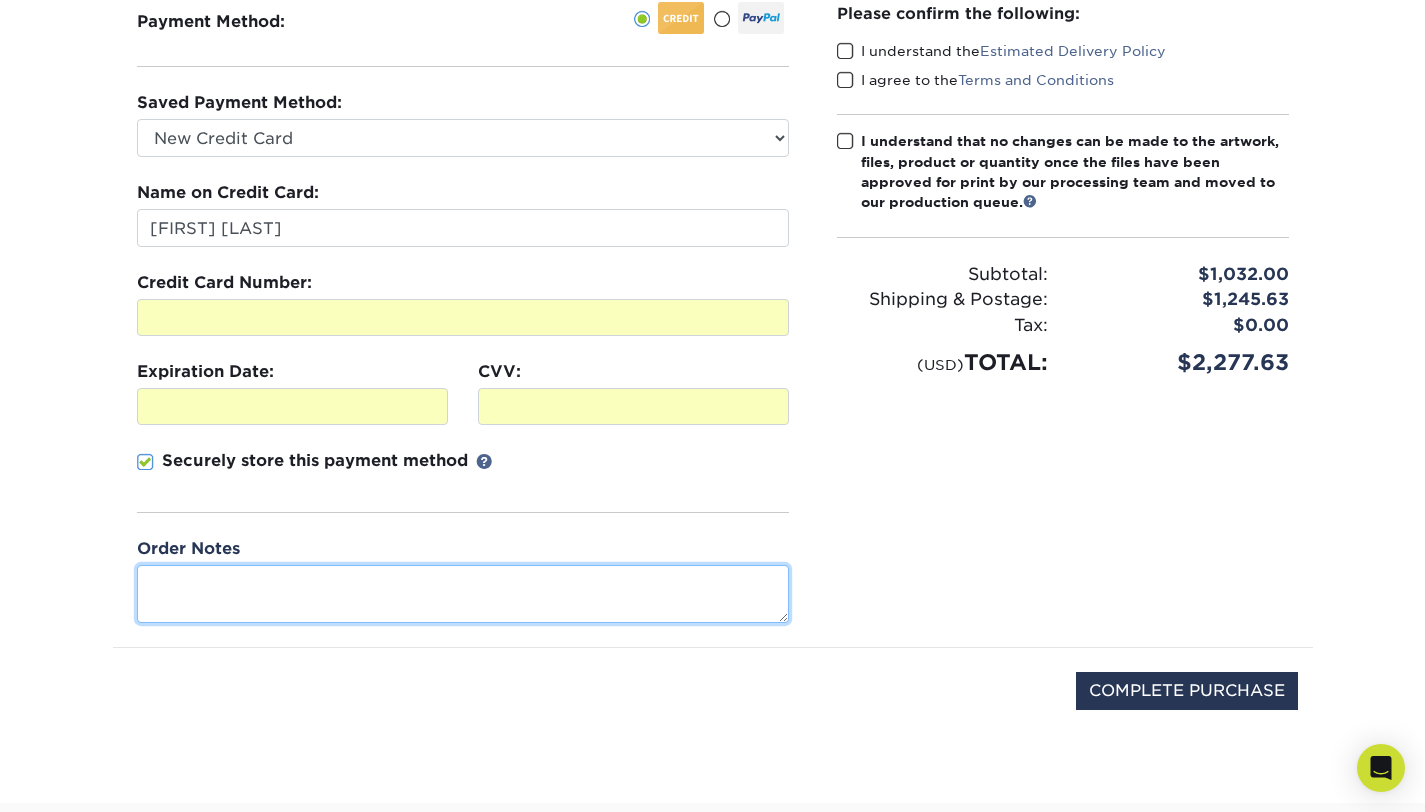 click at bounding box center [463, 593] 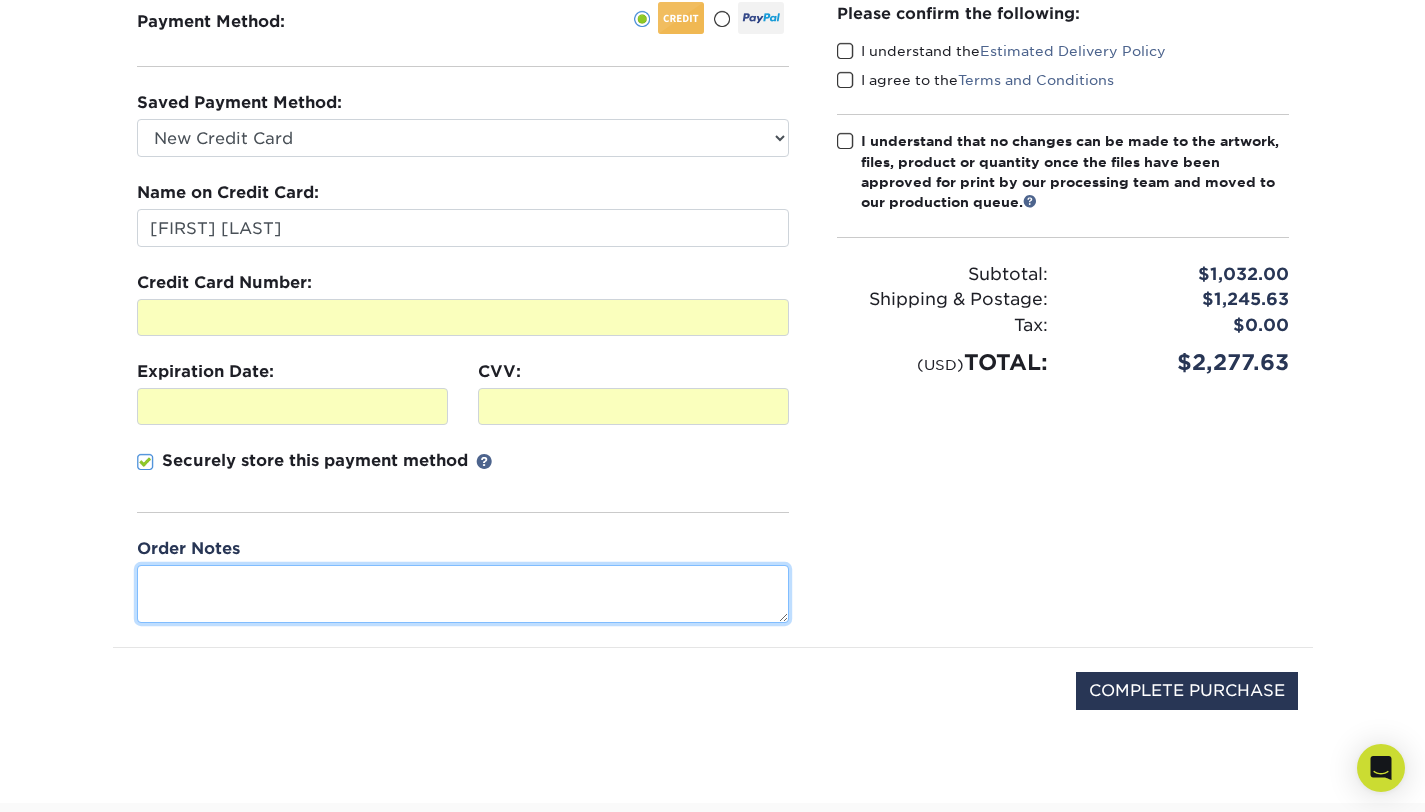 type on "o" 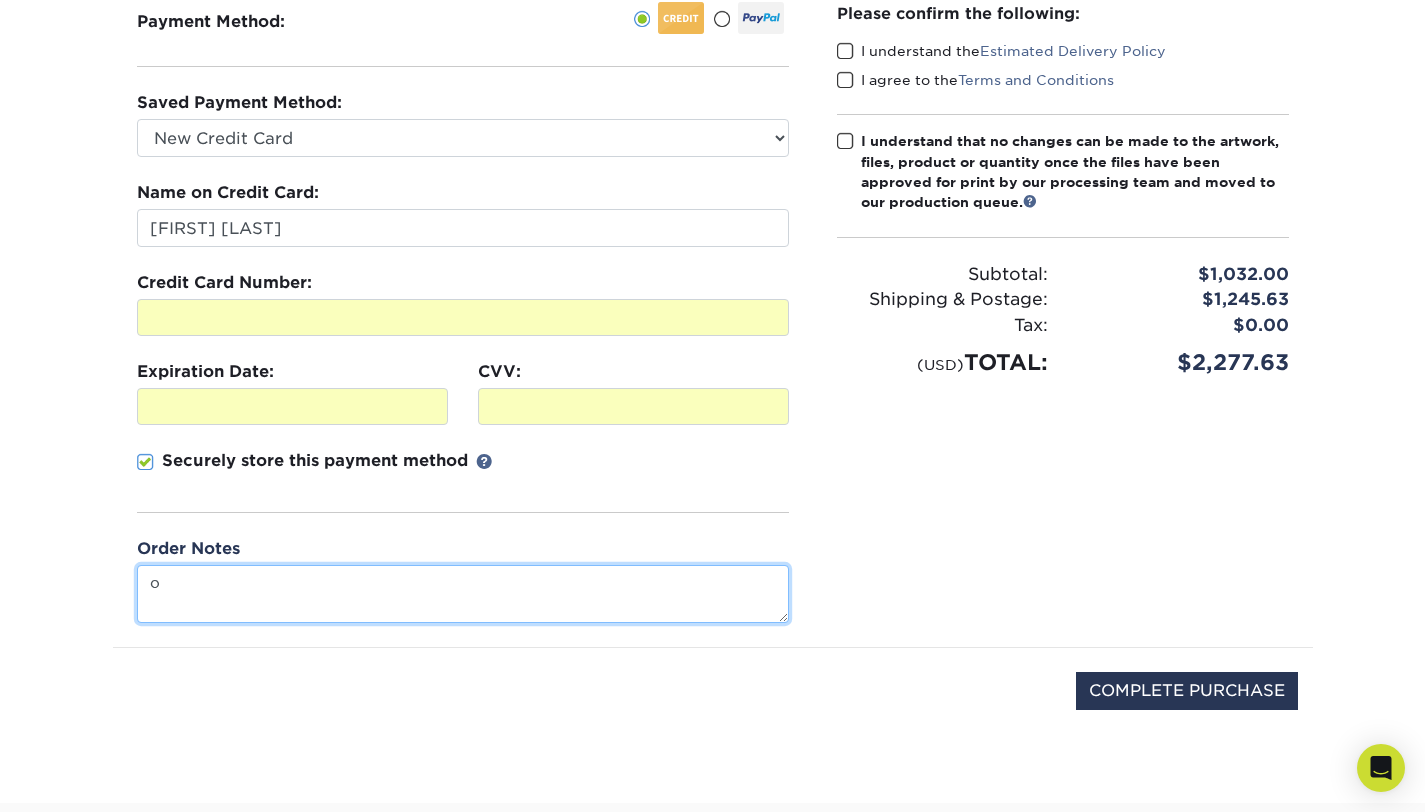 type 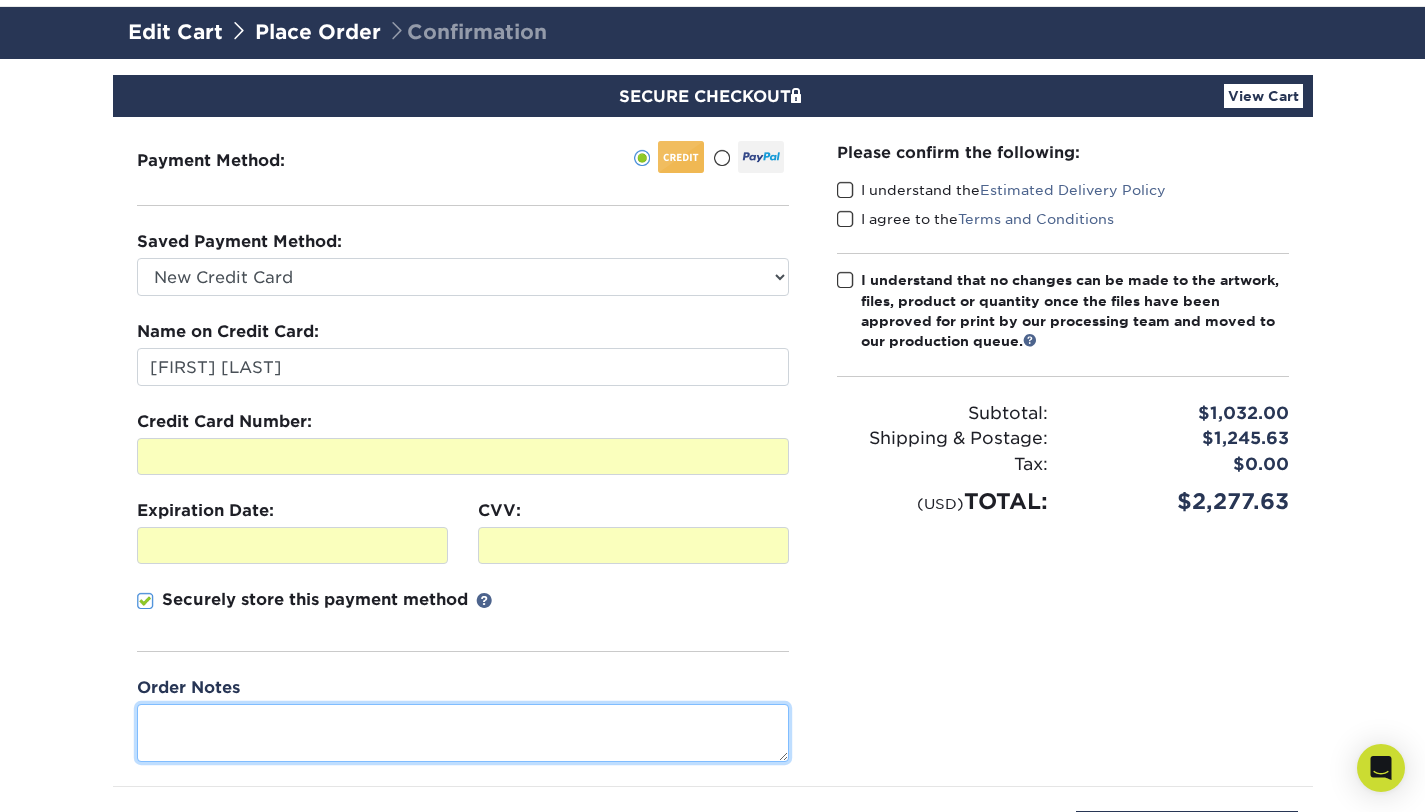 scroll, scrollTop: 0, scrollLeft: 0, axis: both 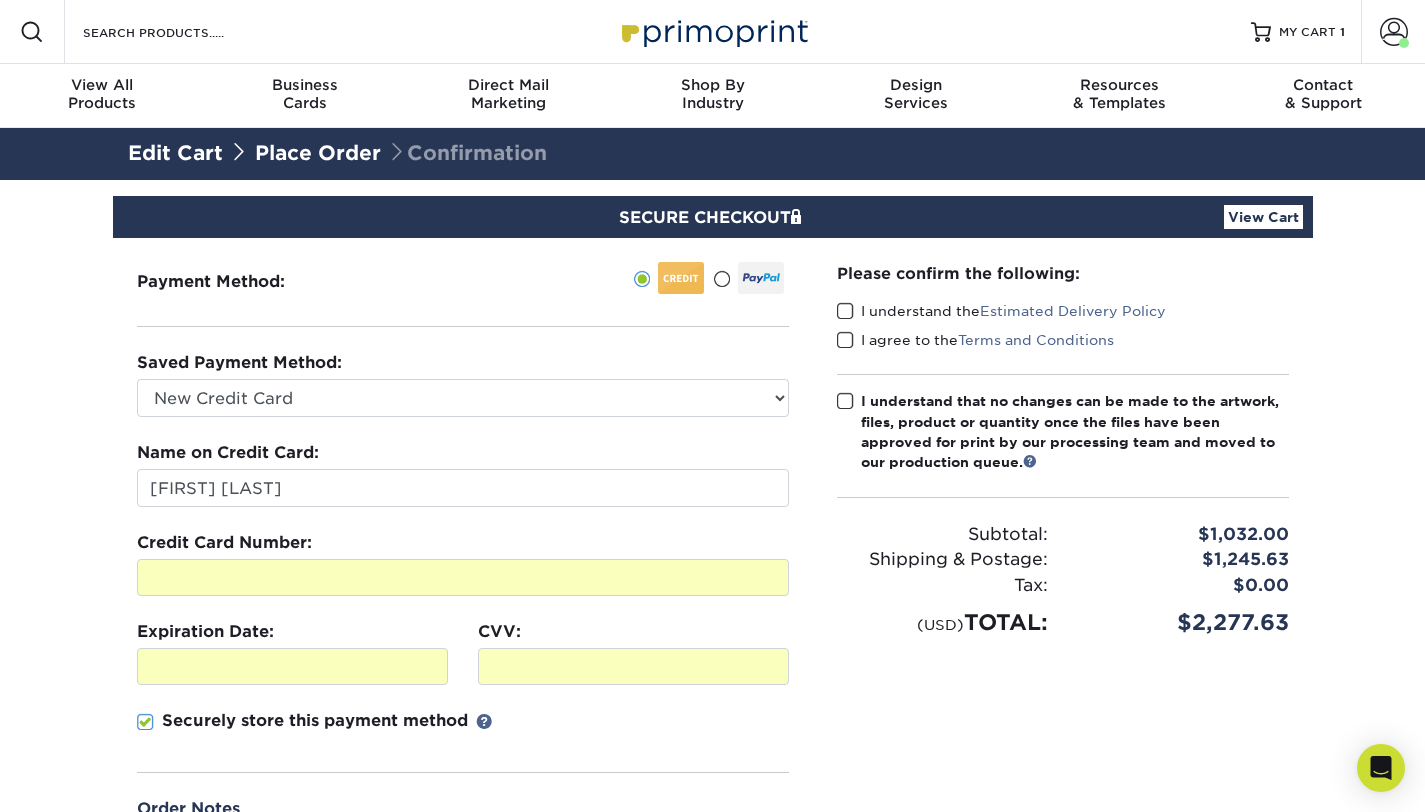 click at bounding box center (845, 311) 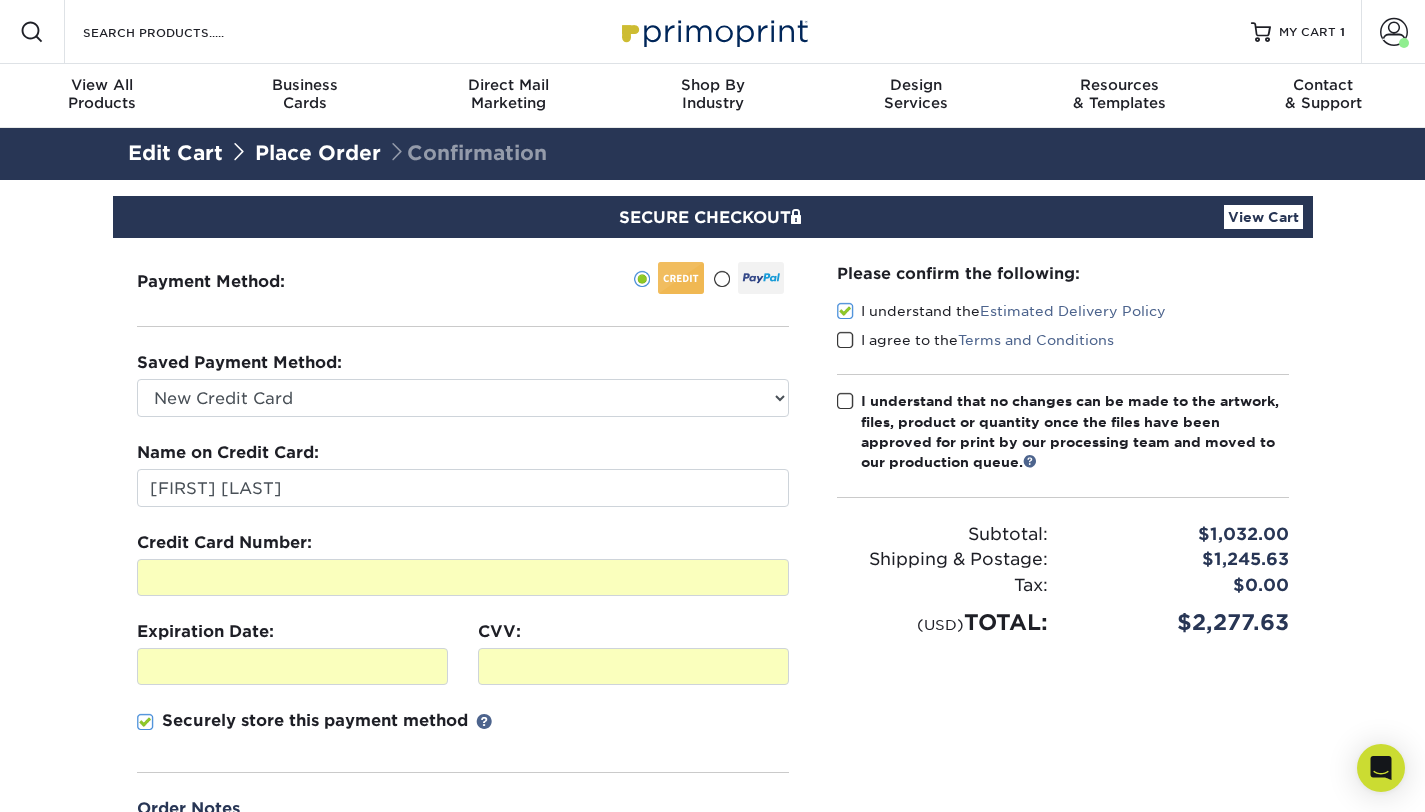 click on "I agree to the  Terms and Conditions" at bounding box center [1063, 344] 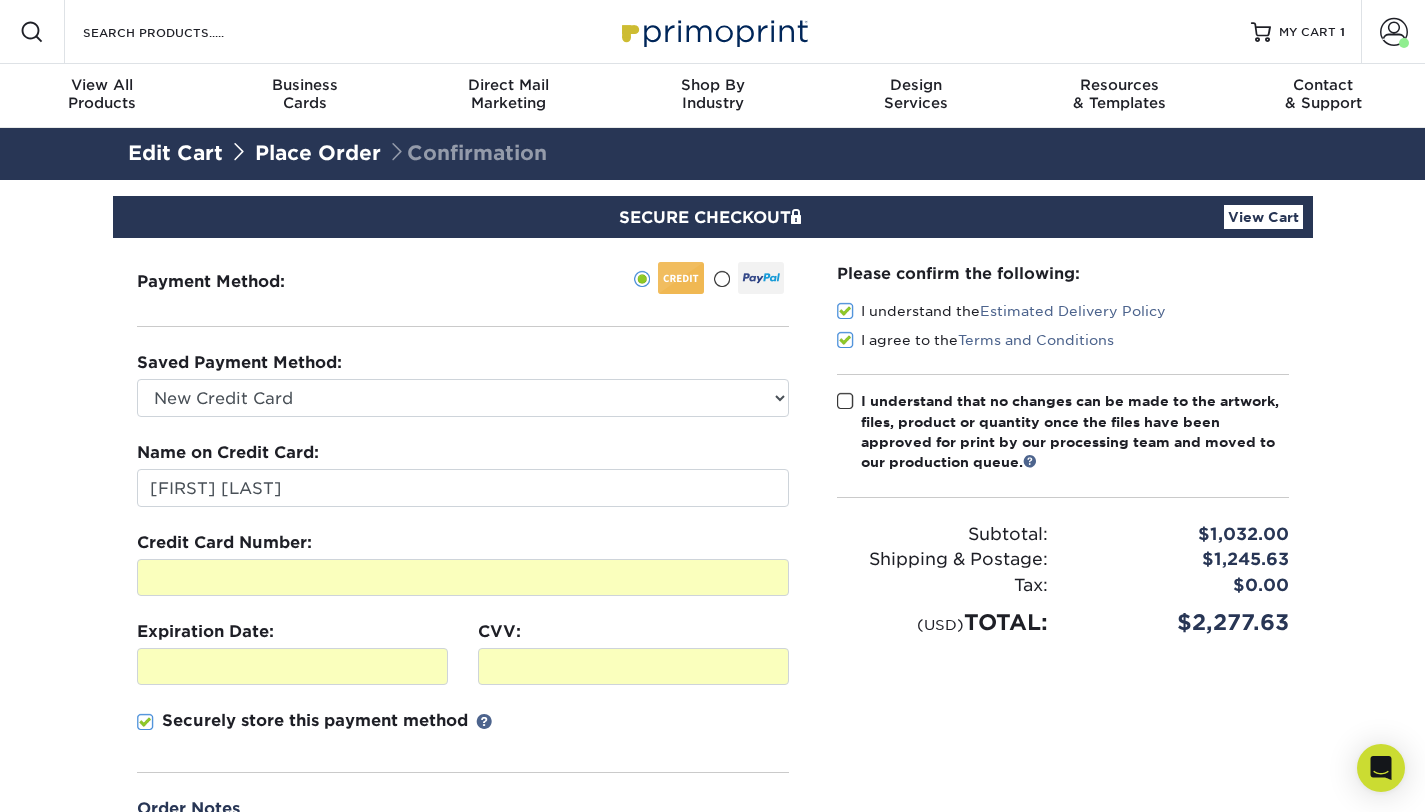 click at bounding box center [845, 401] 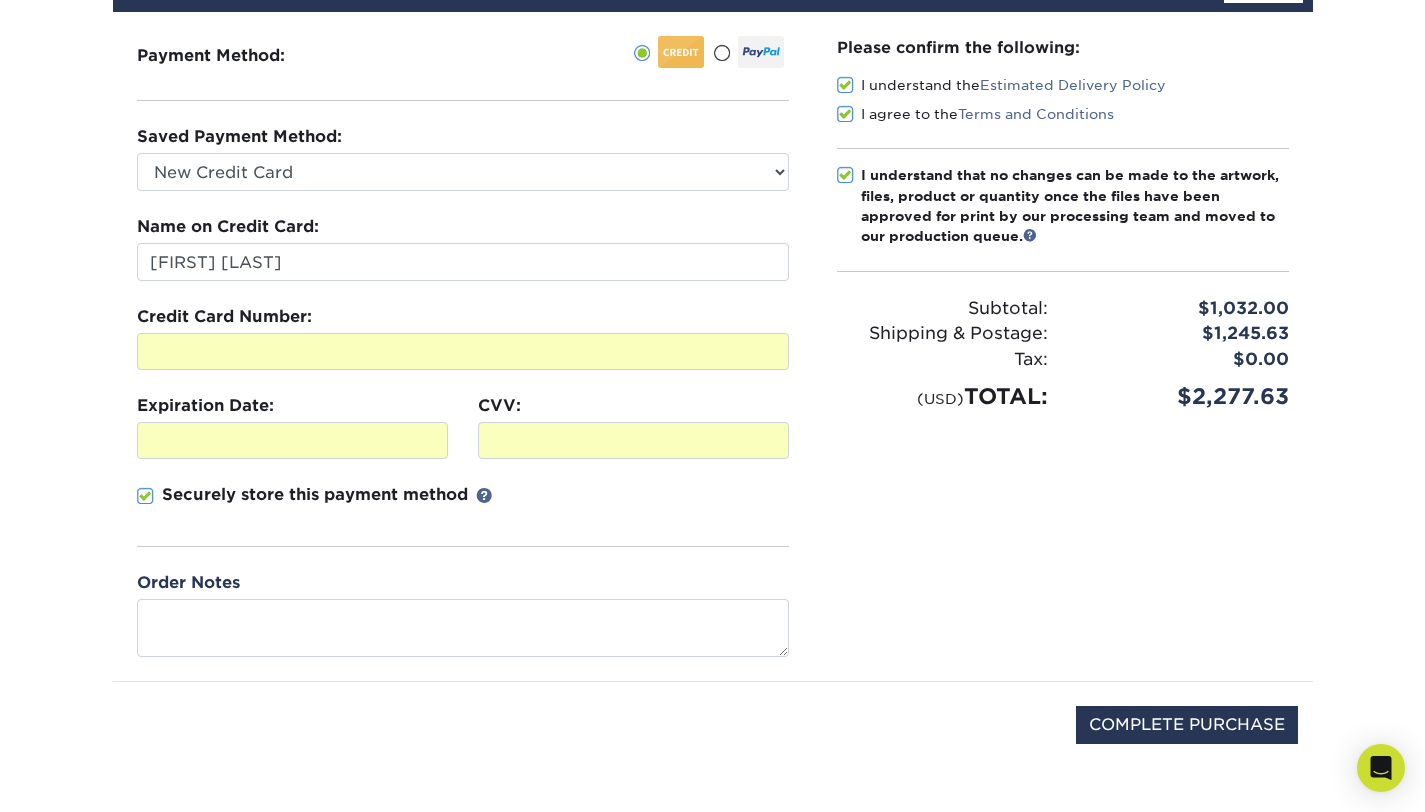 scroll, scrollTop: 637, scrollLeft: 0, axis: vertical 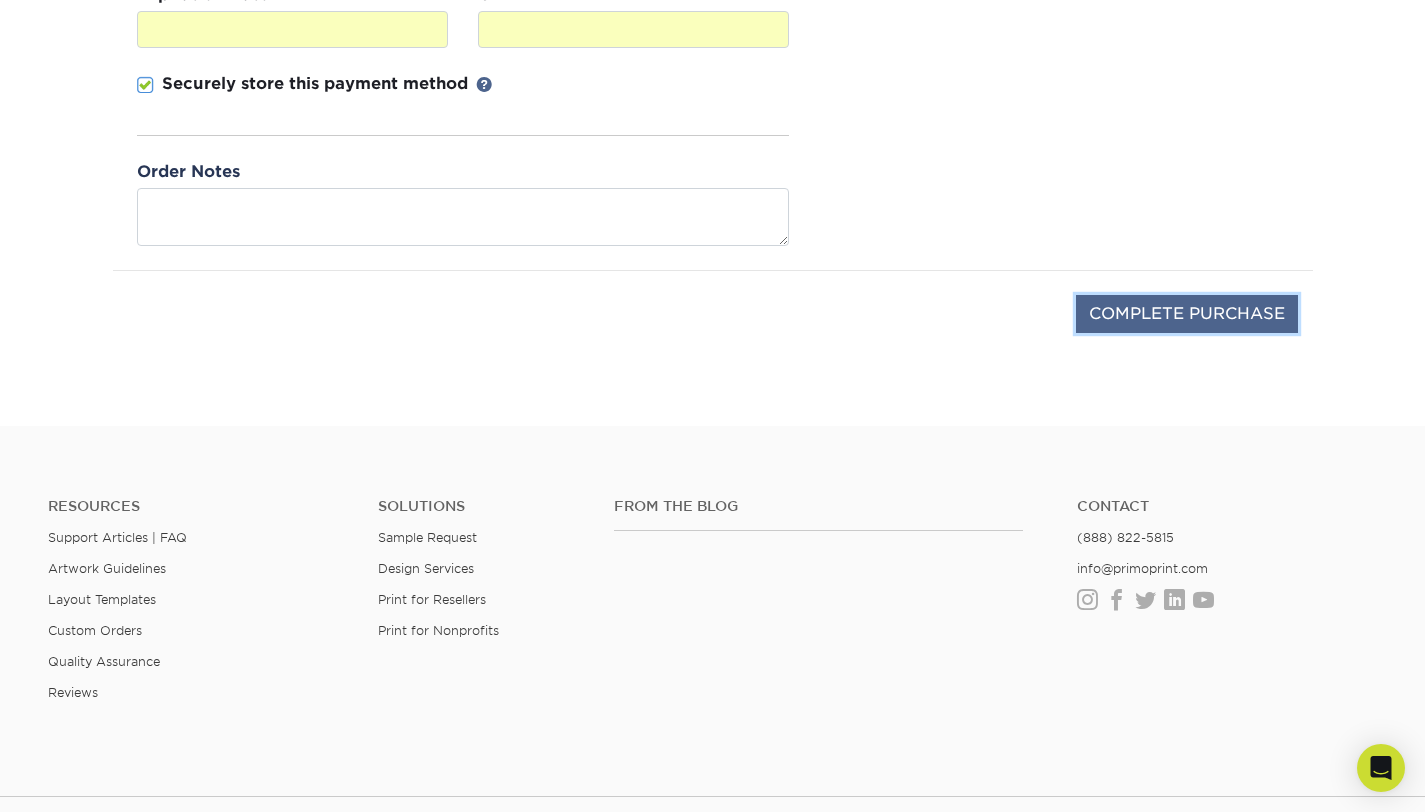 click on "COMPLETE PURCHASE" at bounding box center (1187, 314) 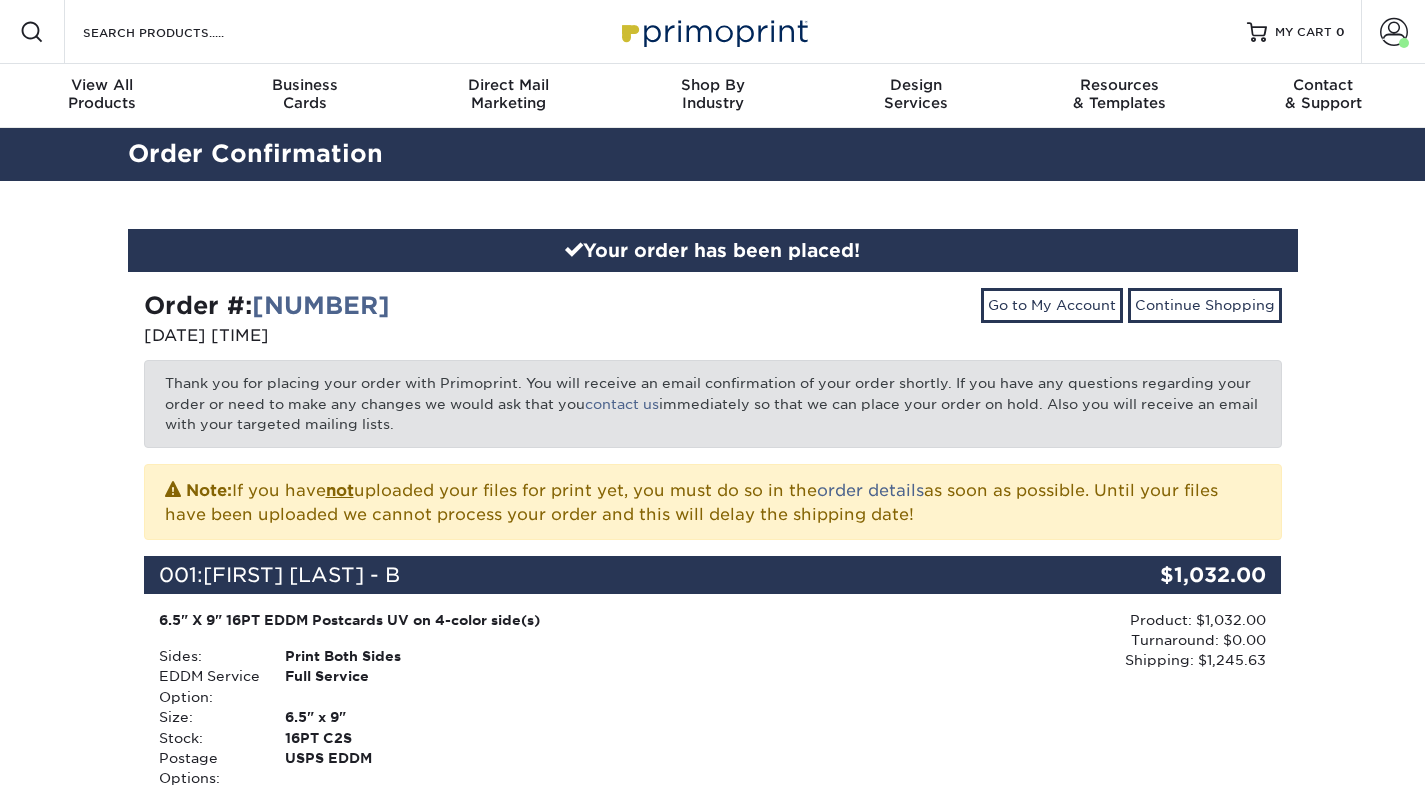 scroll, scrollTop: 0, scrollLeft: 0, axis: both 